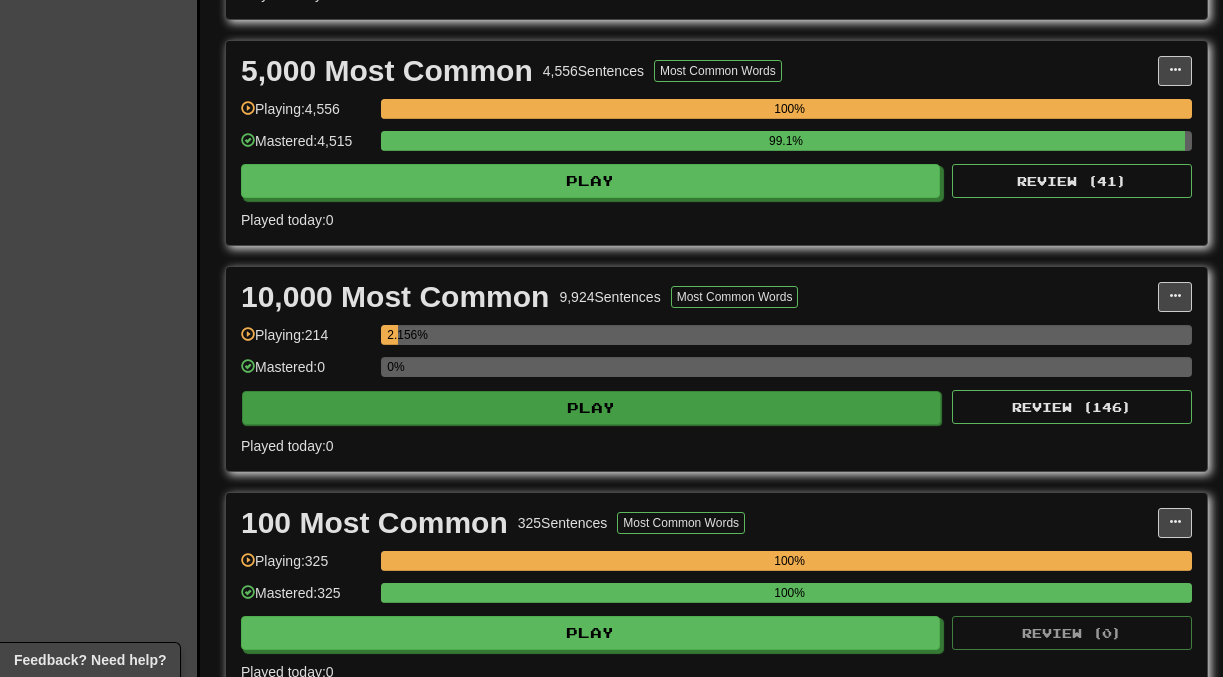scroll, scrollTop: 1379, scrollLeft: 0, axis: vertical 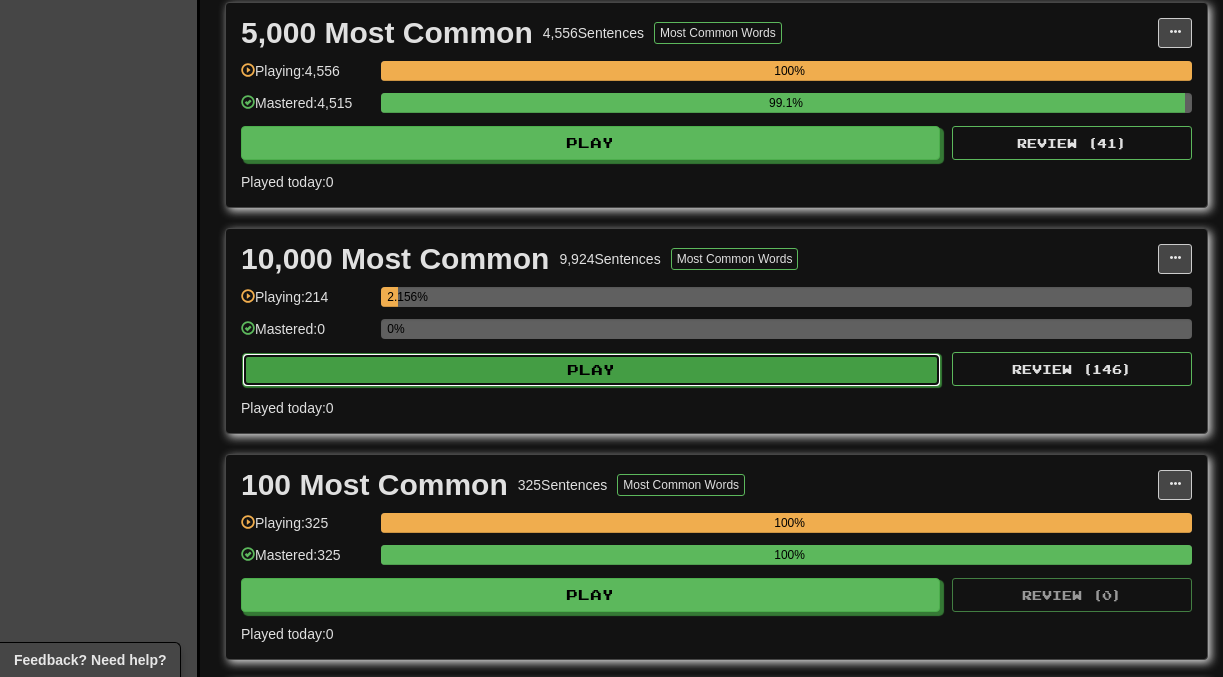 click on "Play" at bounding box center [591, 370] 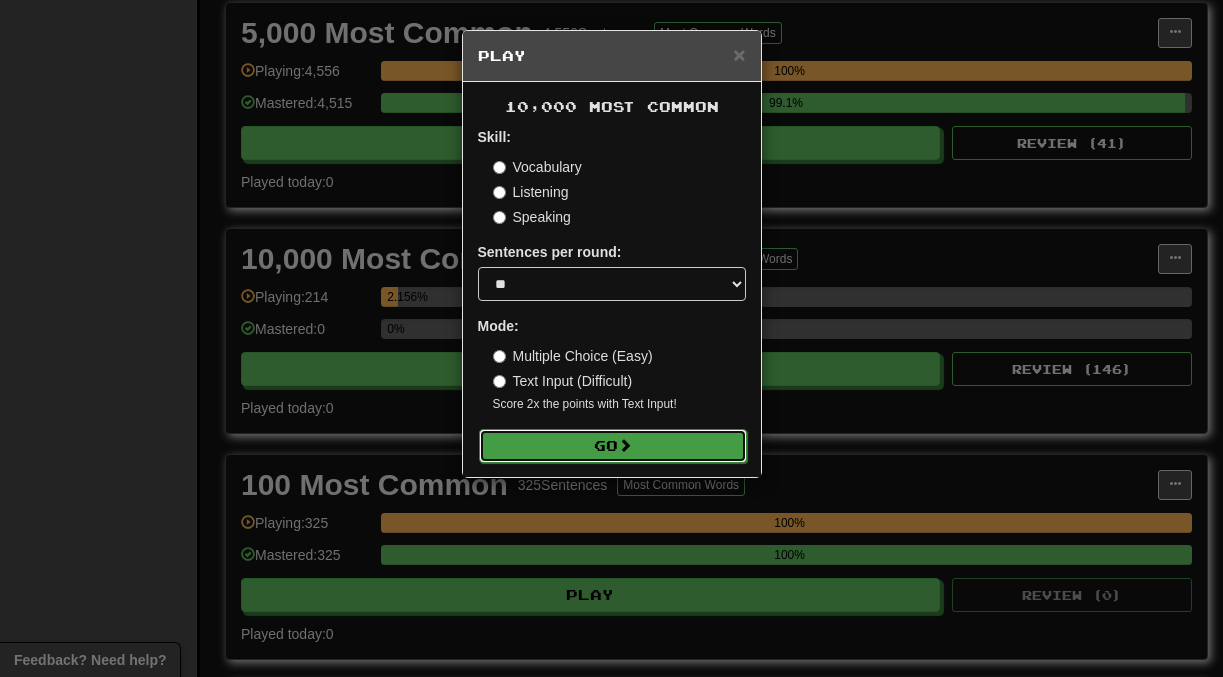 click on "Go" at bounding box center [613, 446] 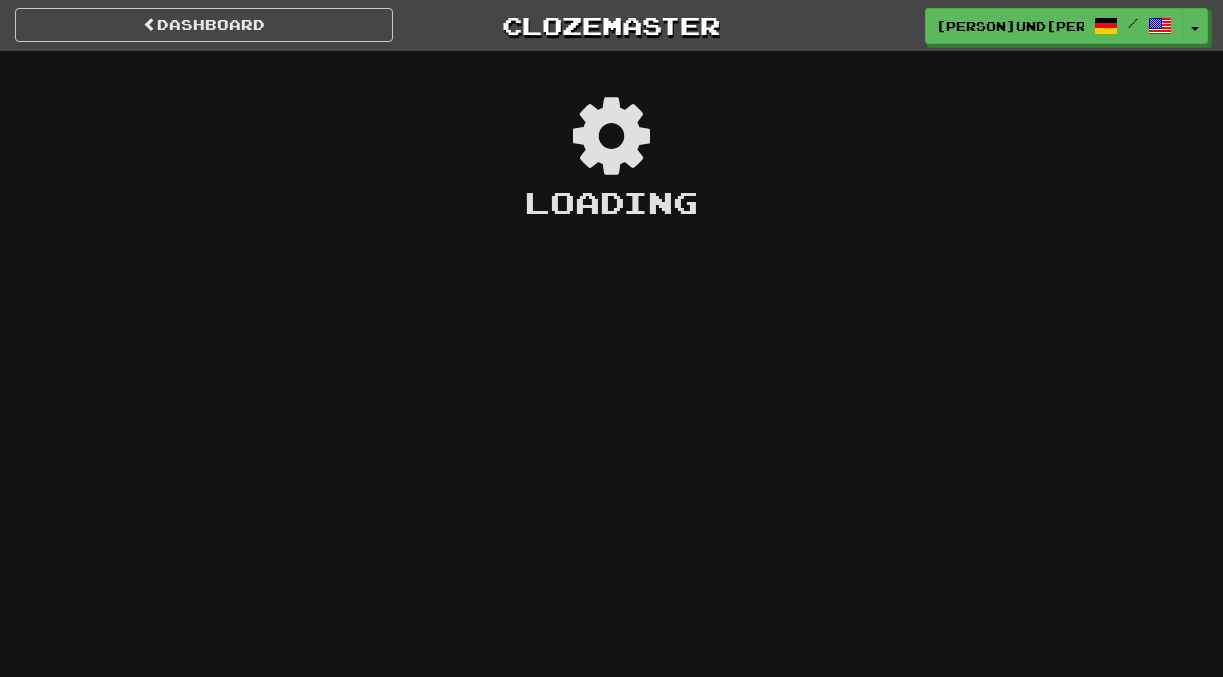 scroll, scrollTop: 0, scrollLeft: 0, axis: both 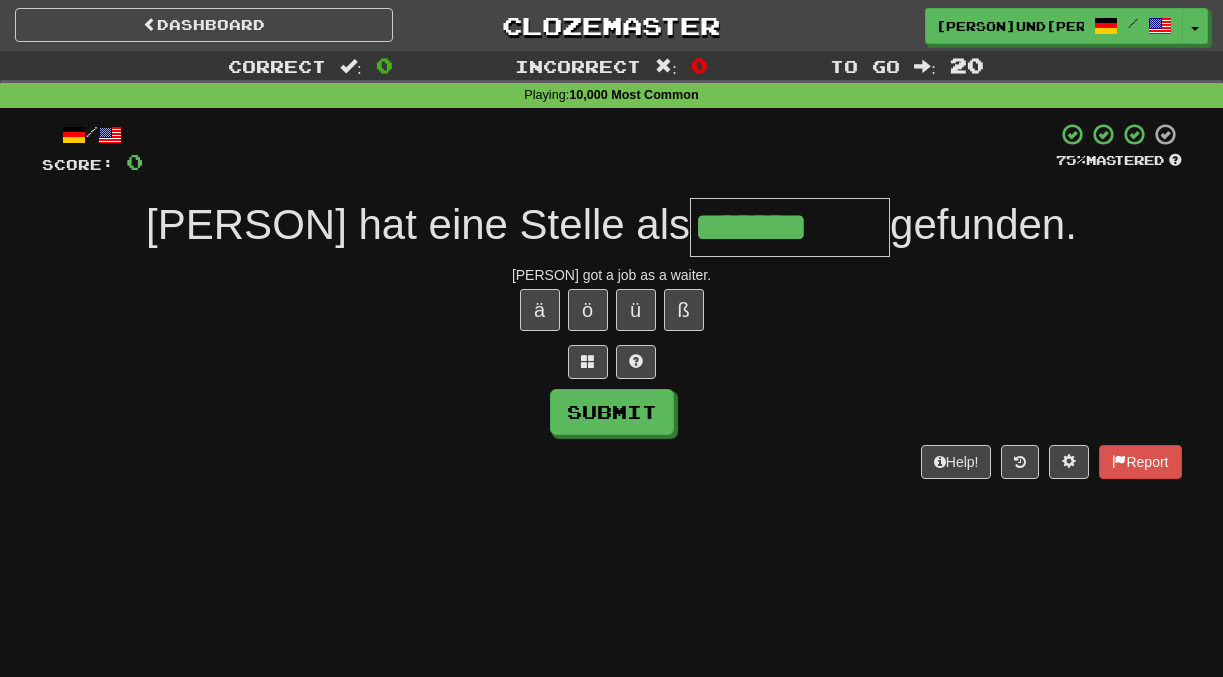 type on "*******" 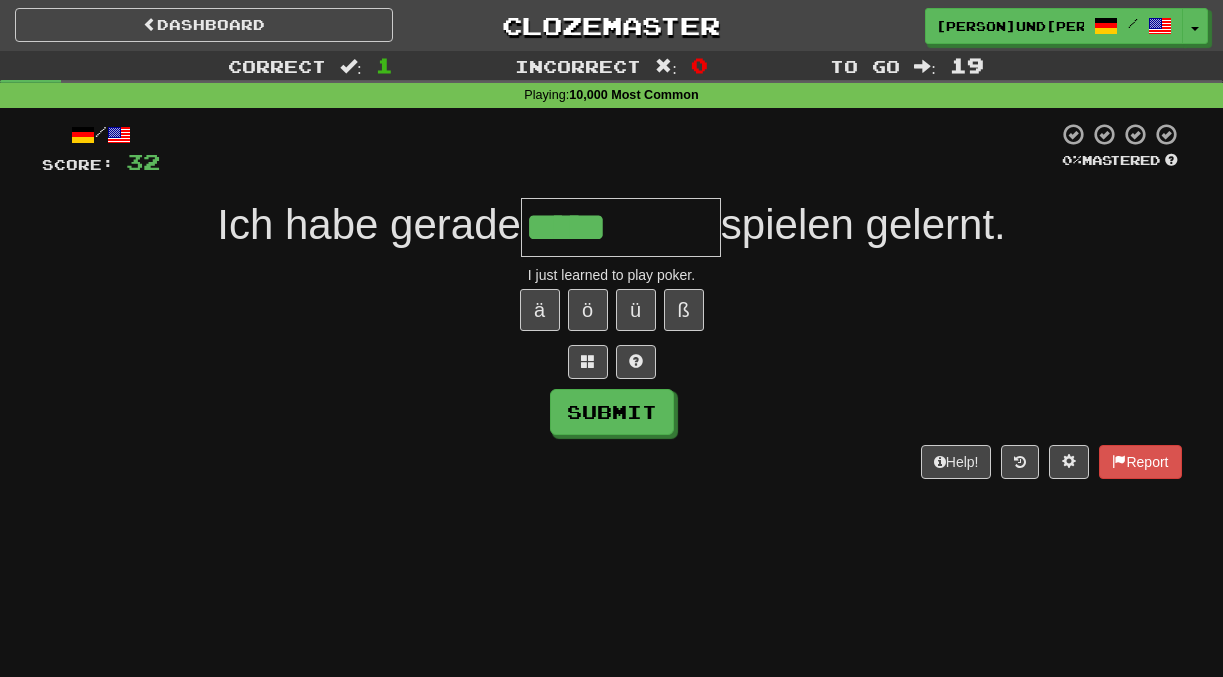 type on "*****" 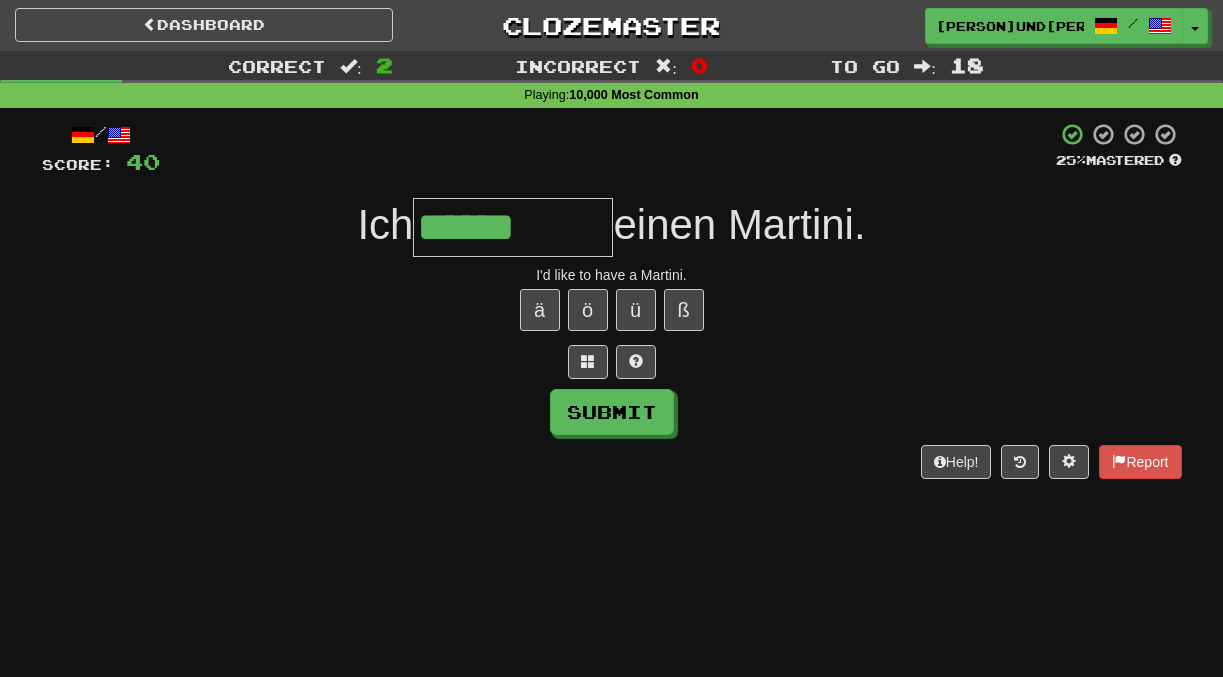 type on "******" 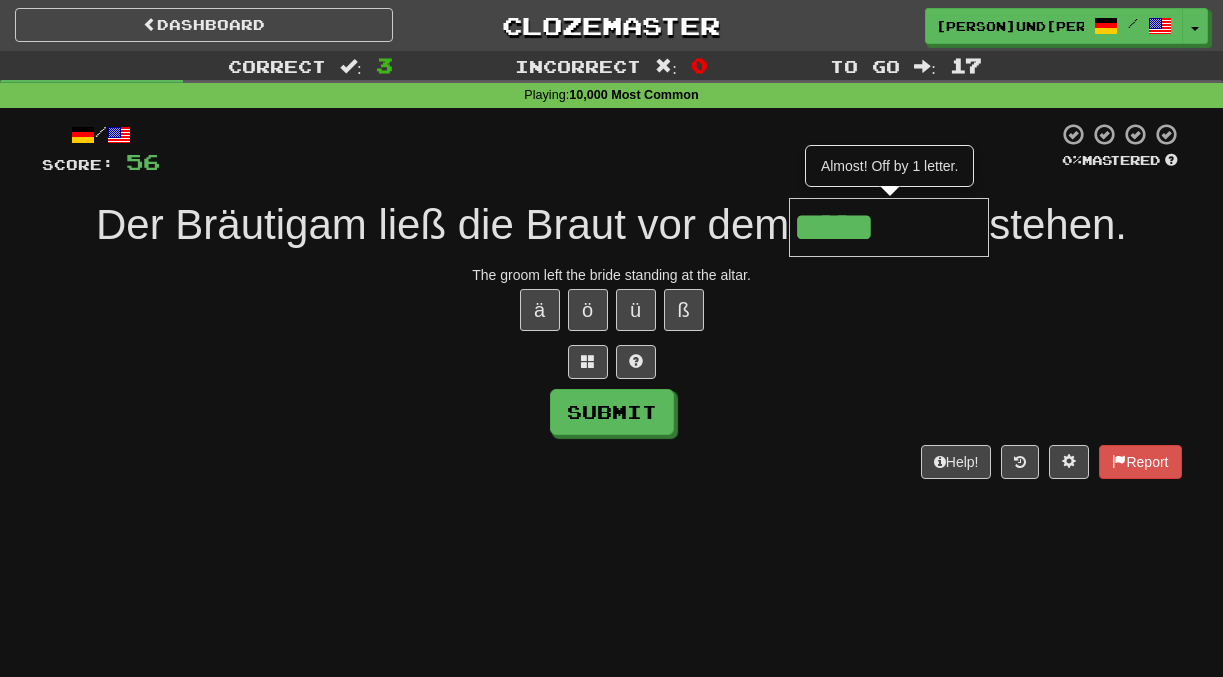type on "*****" 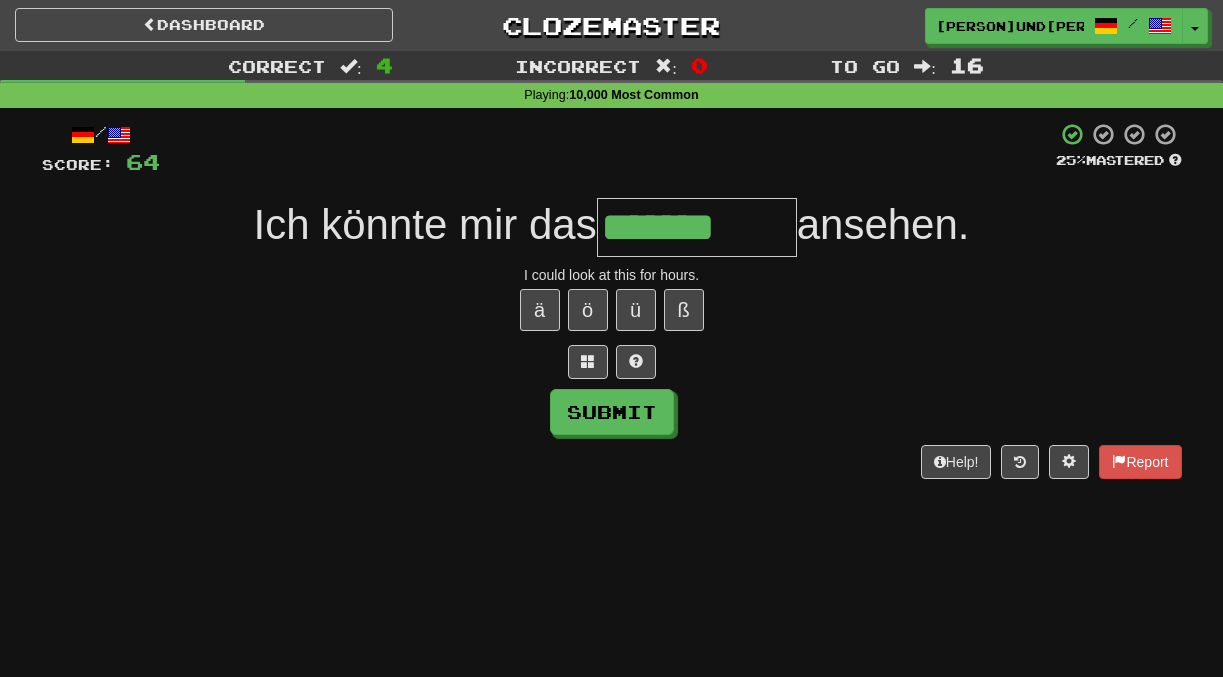 type on "**********" 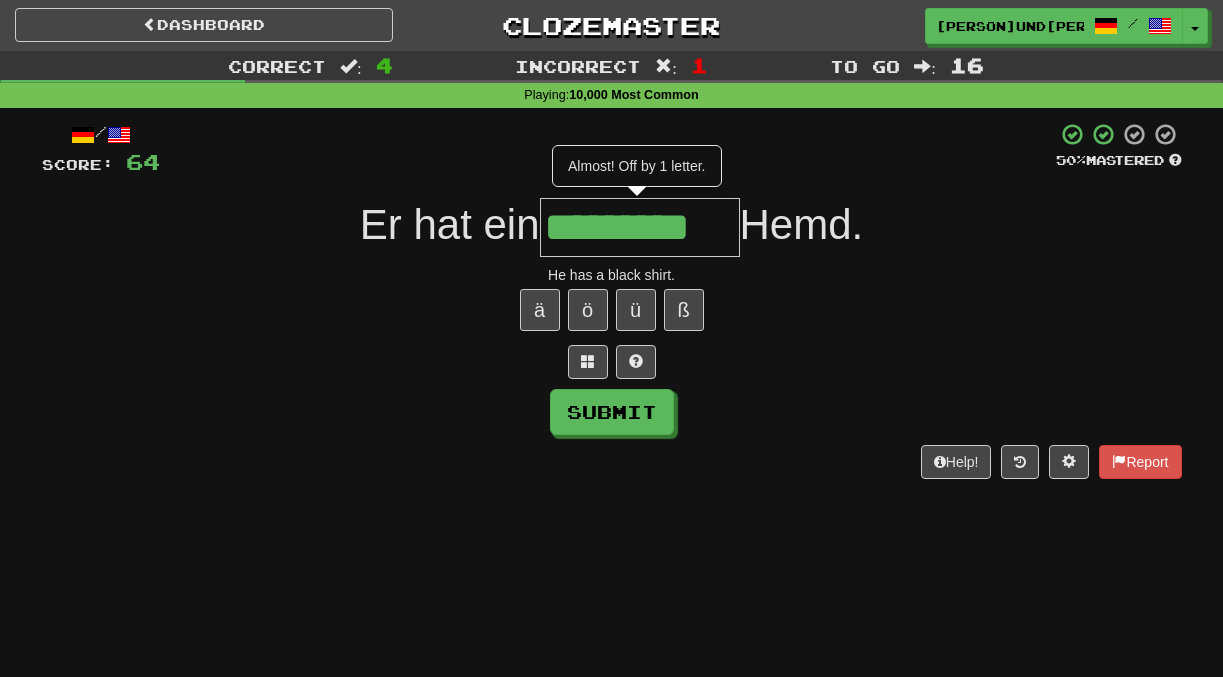 scroll, scrollTop: 0, scrollLeft: 7, axis: horizontal 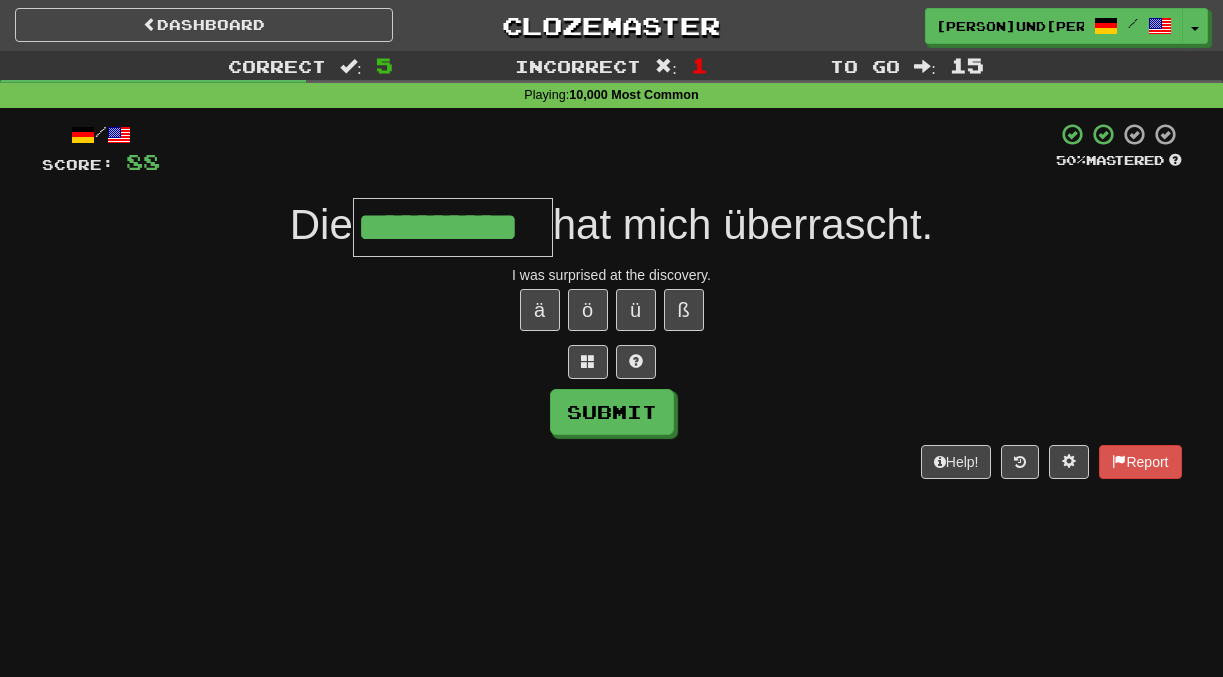 type on "**********" 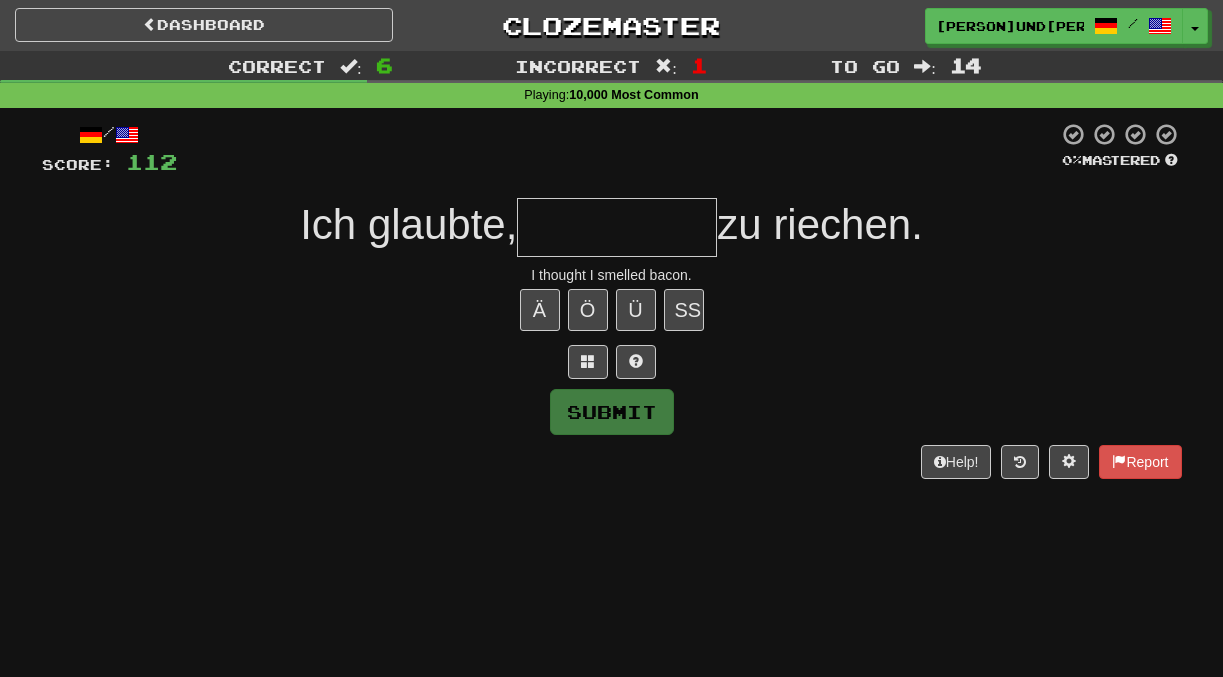 type on "*" 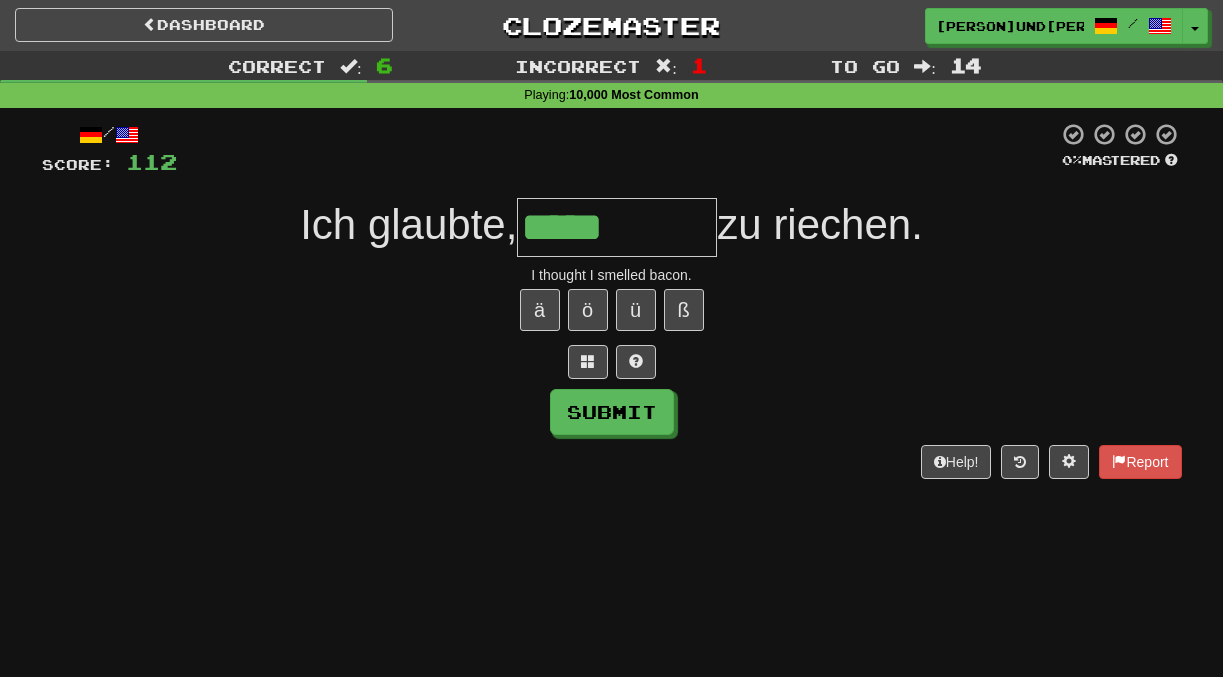 type on "*****" 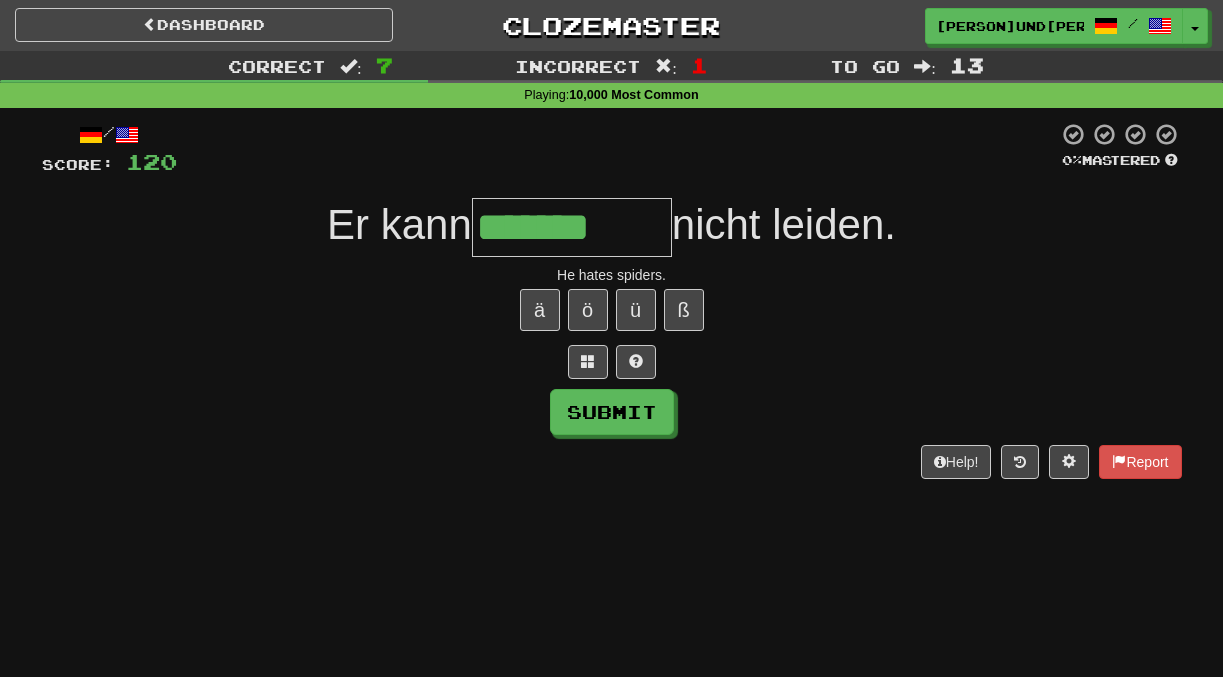 type on "*******" 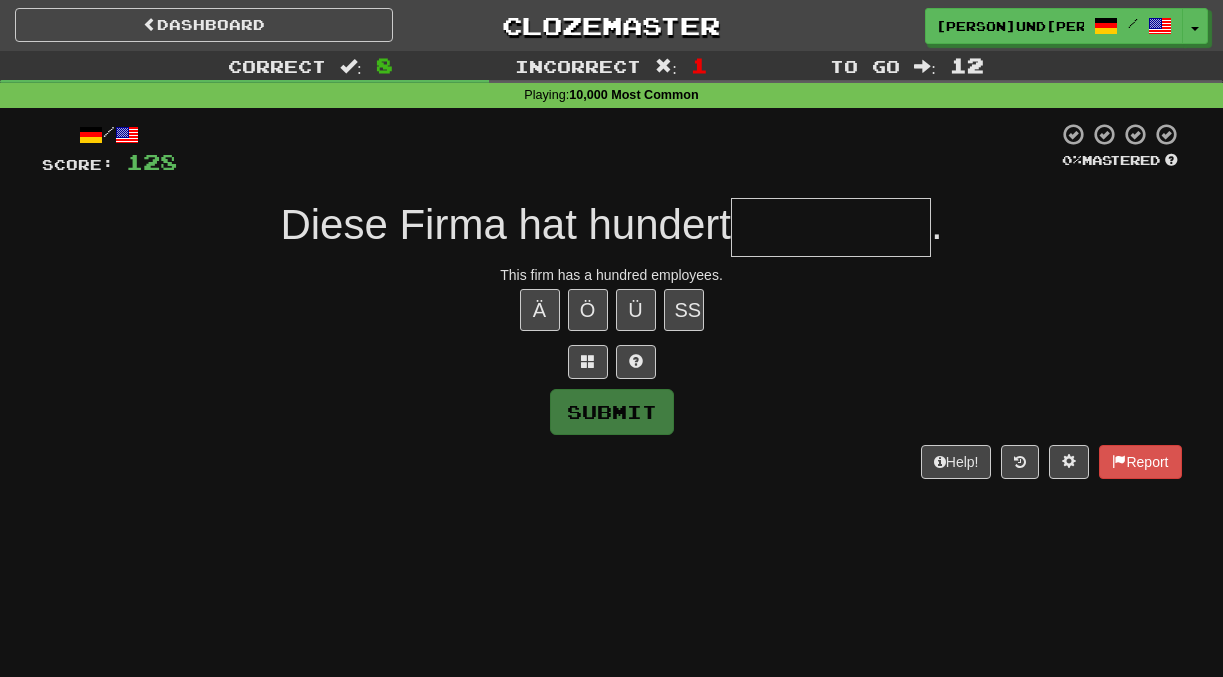 type on "*" 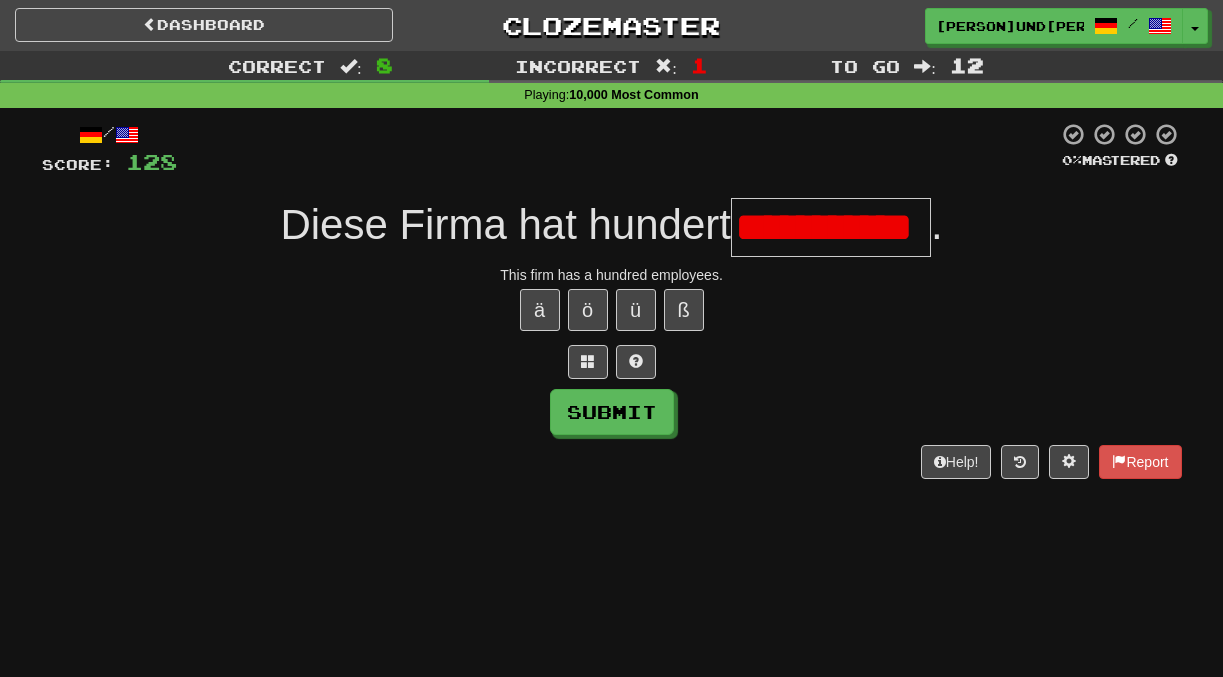 scroll, scrollTop: 0, scrollLeft: 16, axis: horizontal 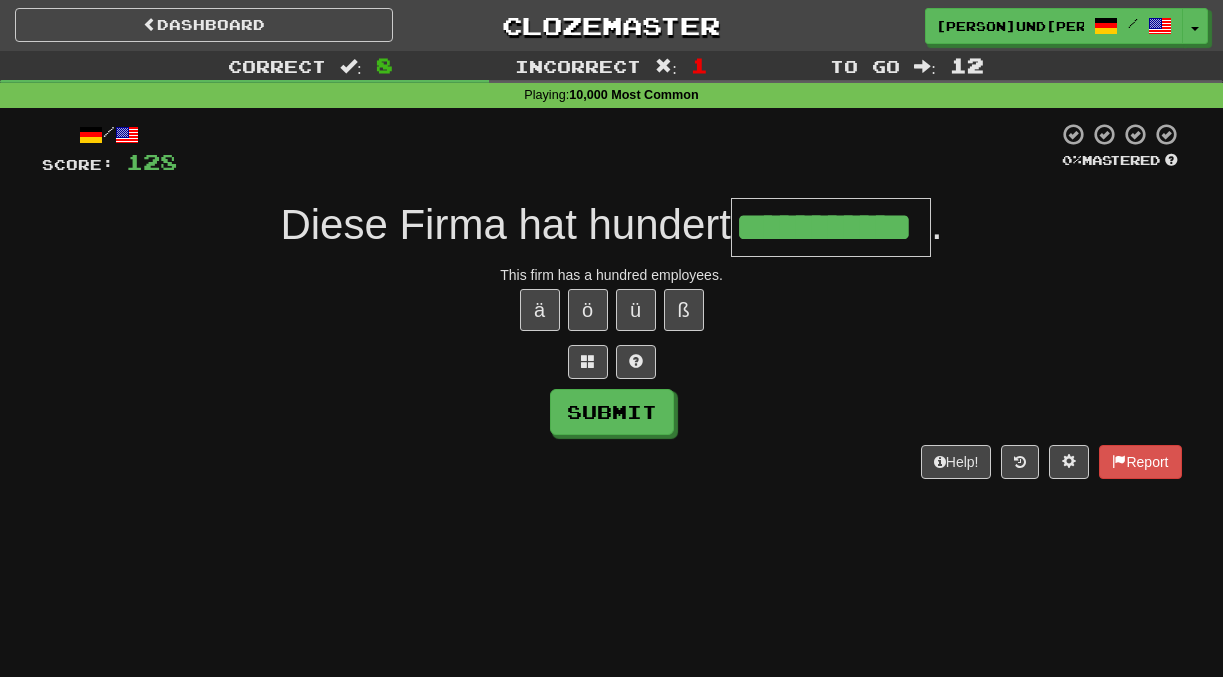type on "**********" 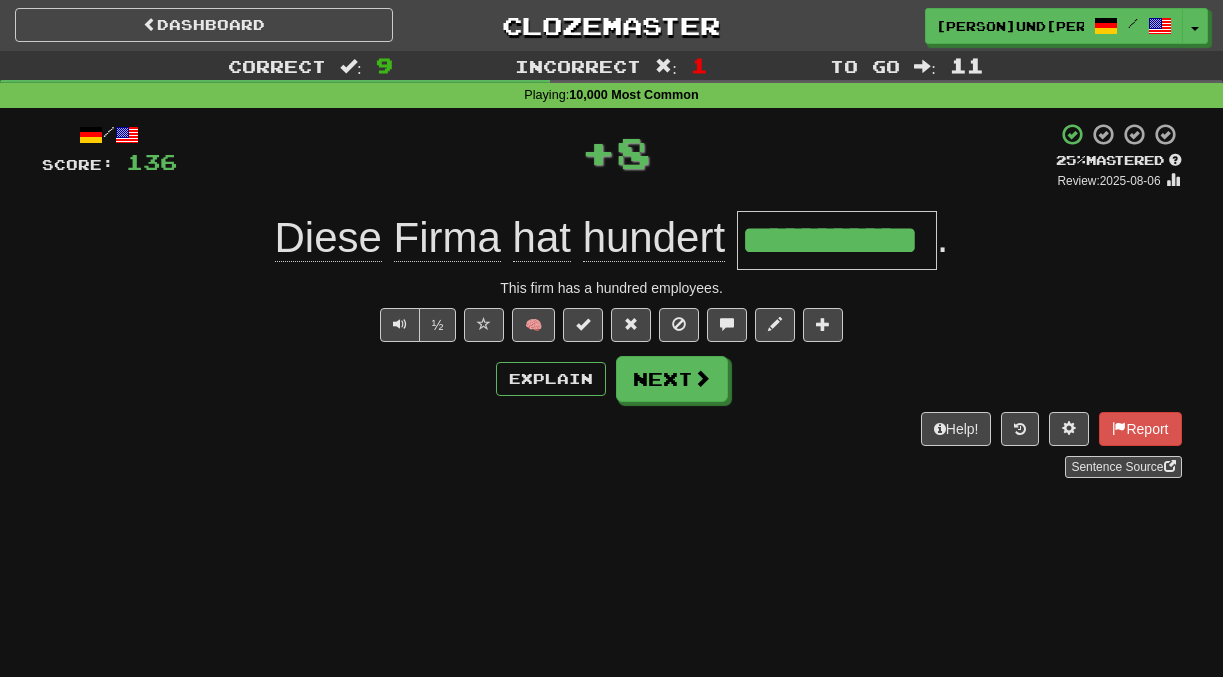 scroll, scrollTop: 0, scrollLeft: 0, axis: both 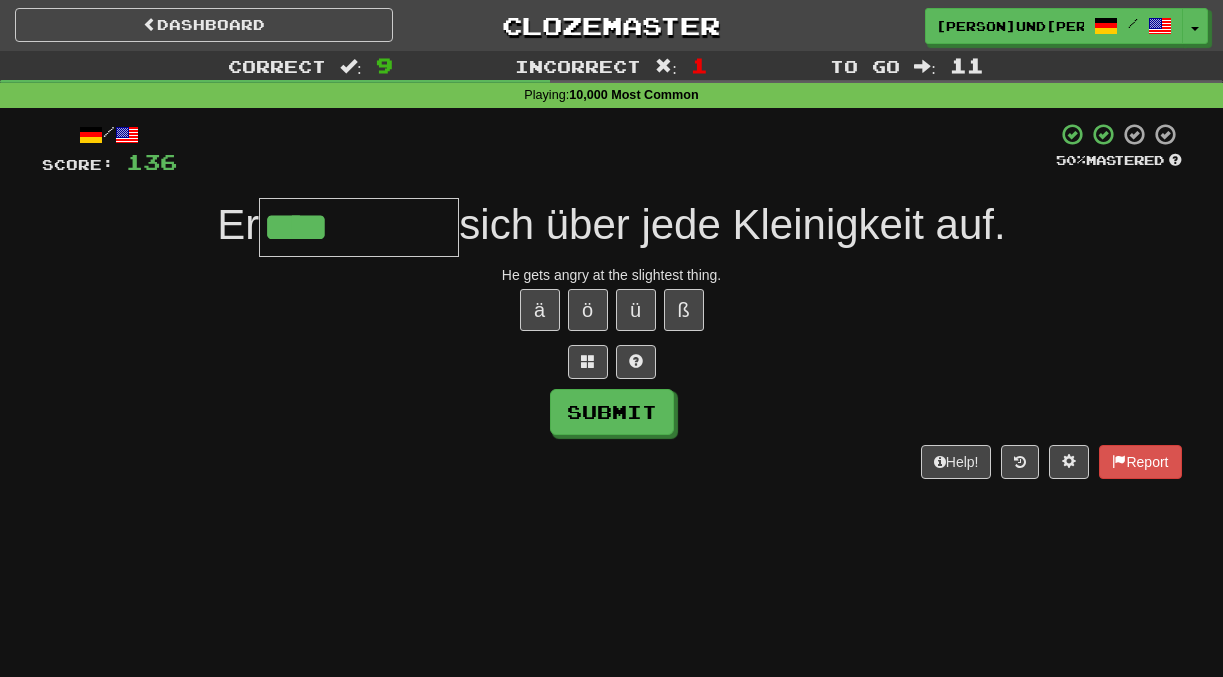 type on "****" 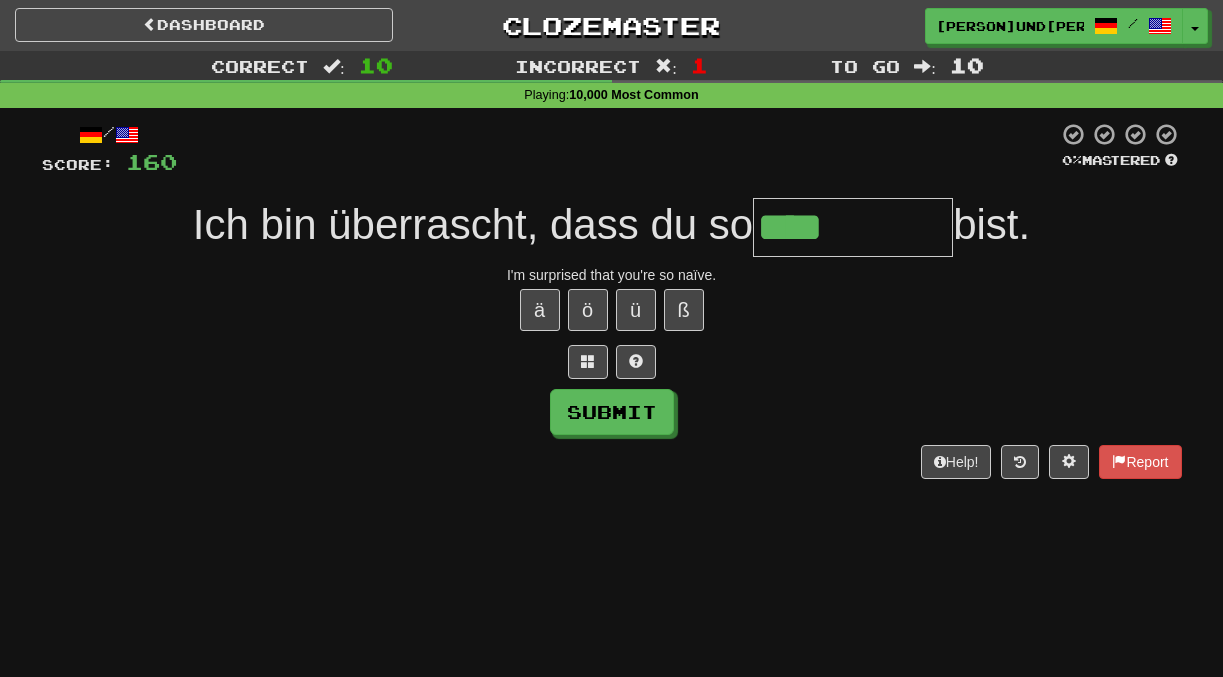type on "****" 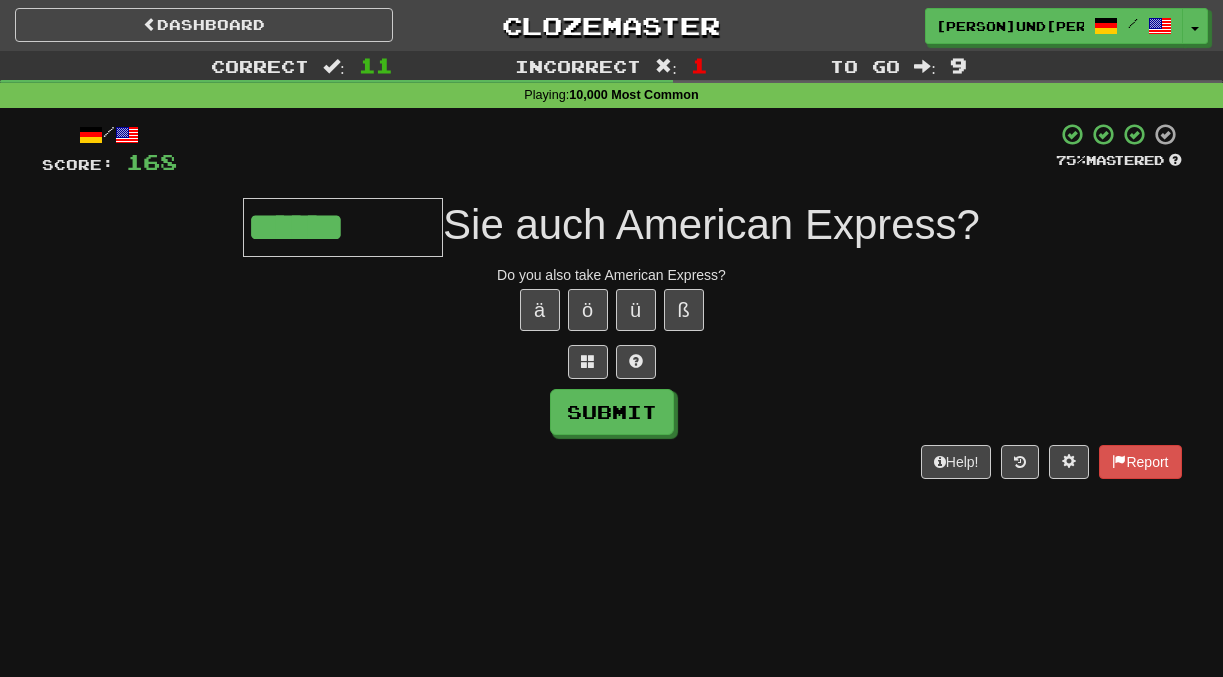 type on "******" 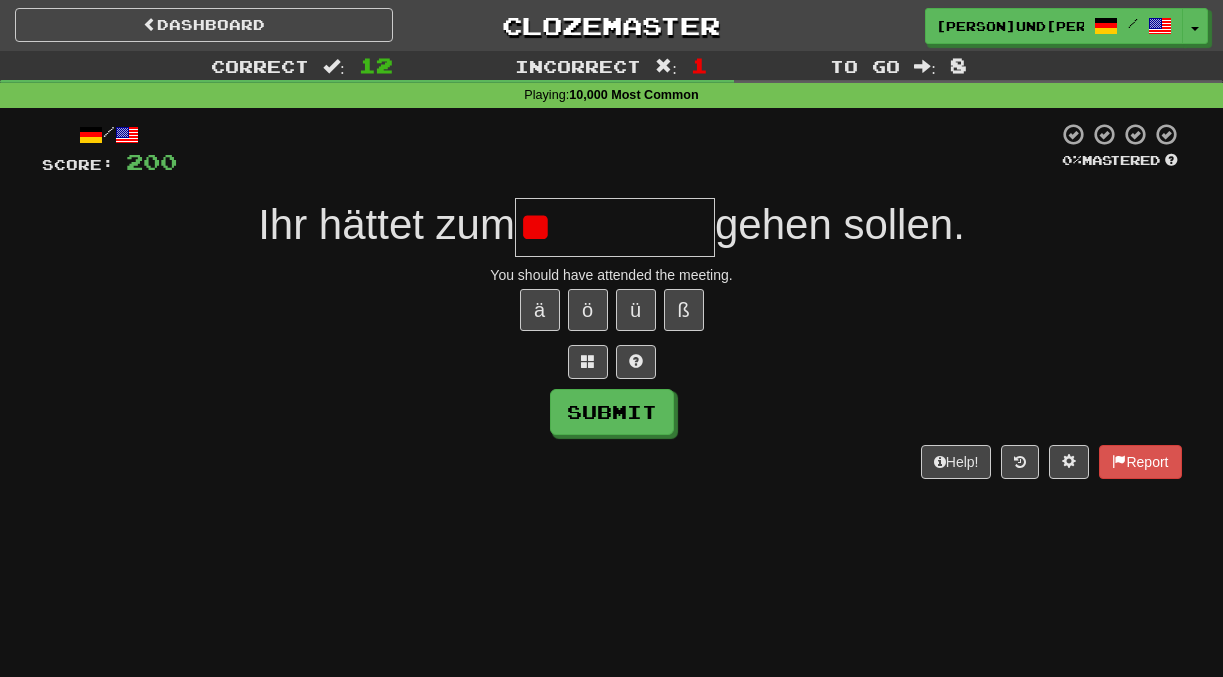type on "*" 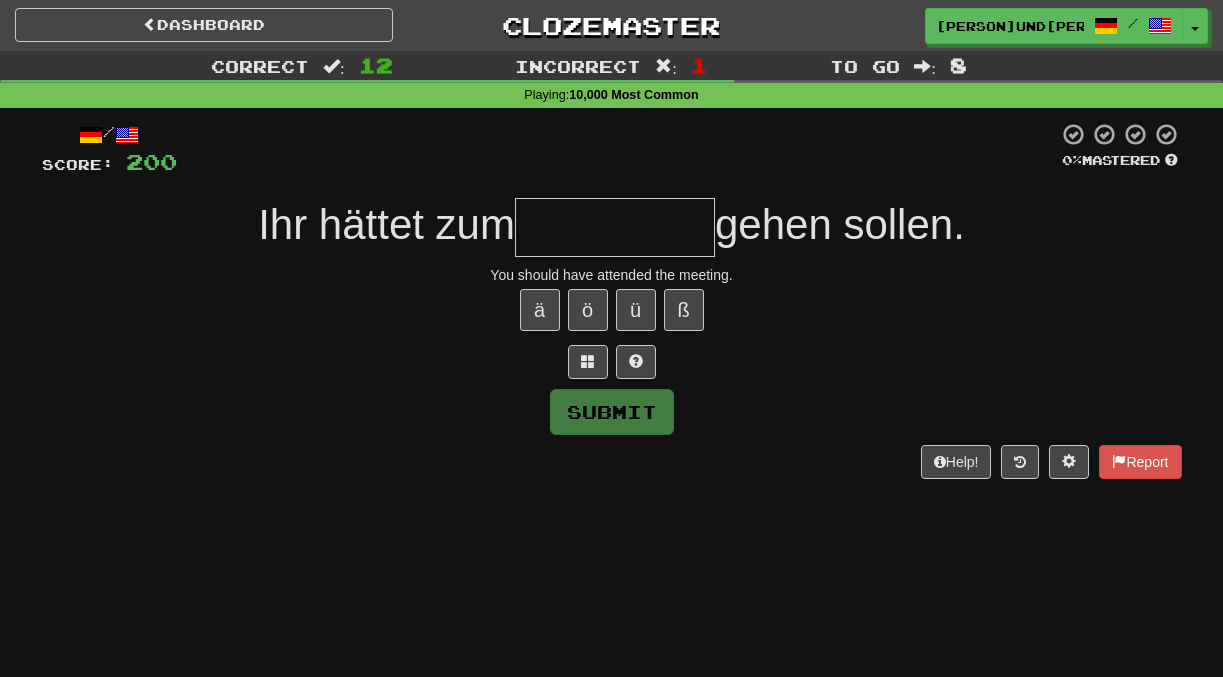 type on "*" 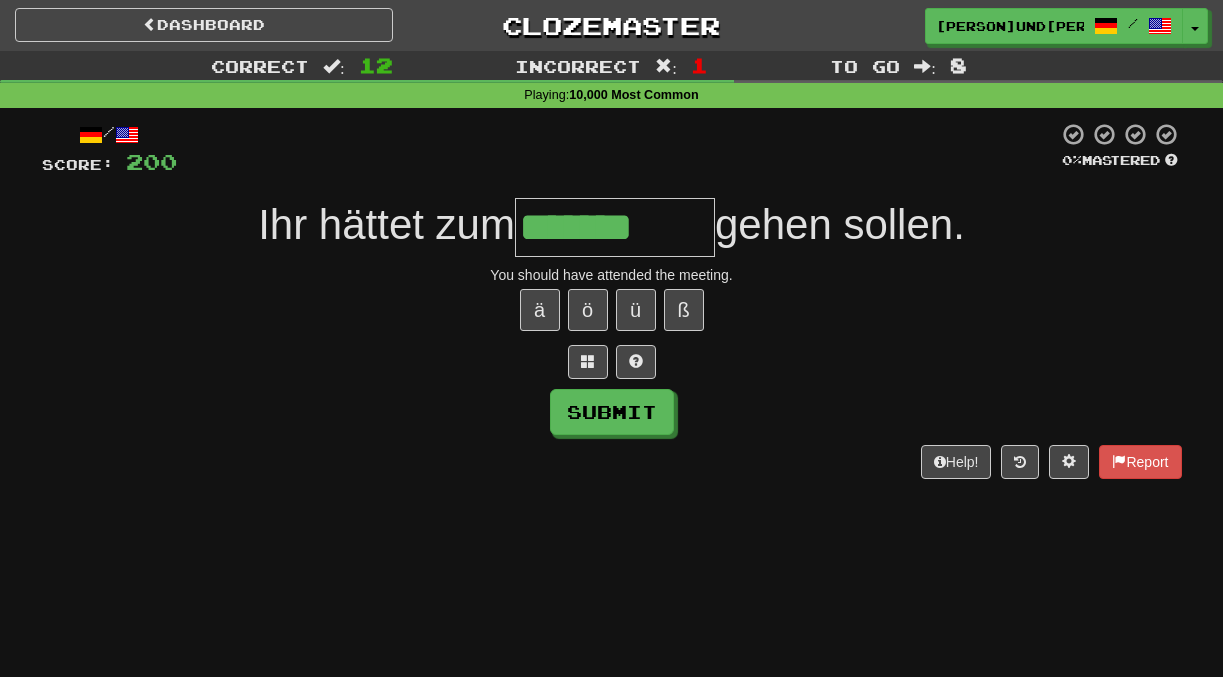type on "*******" 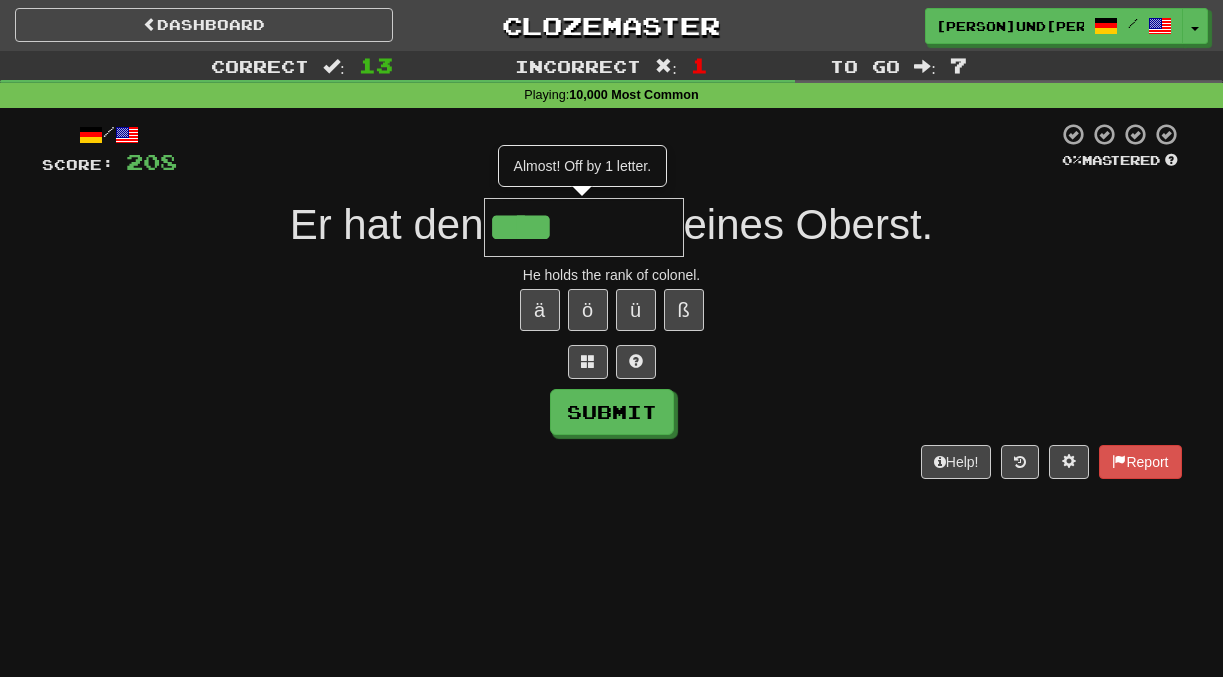 type on "****" 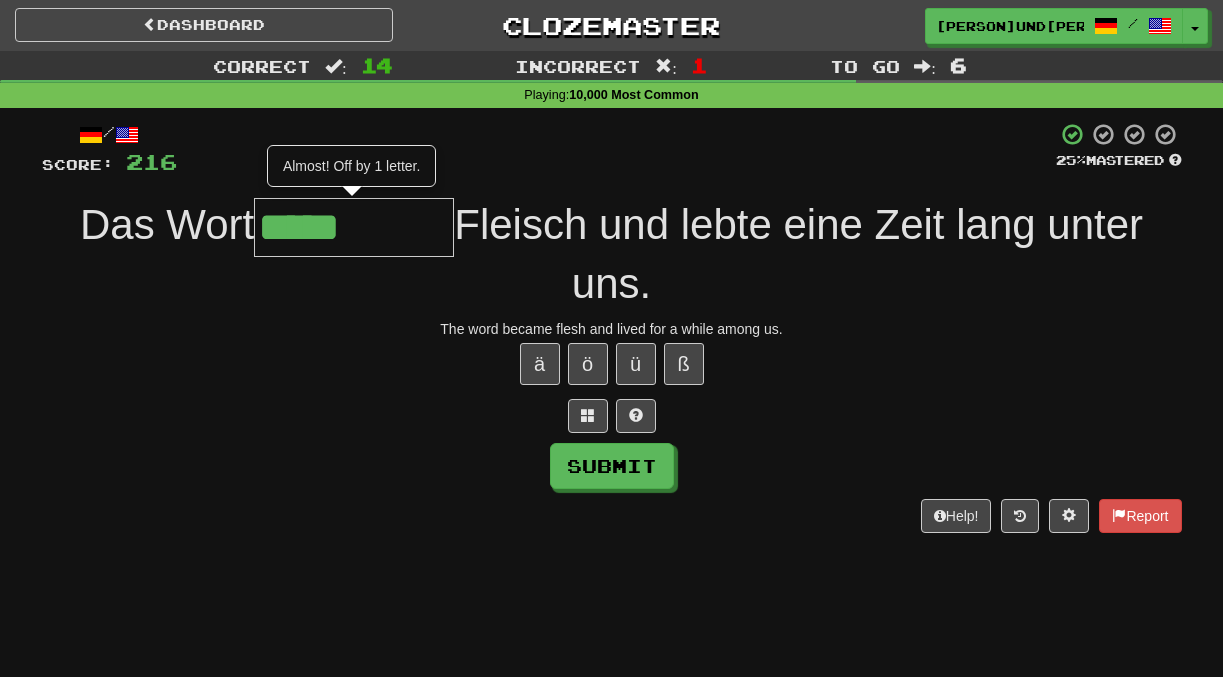 type on "*****" 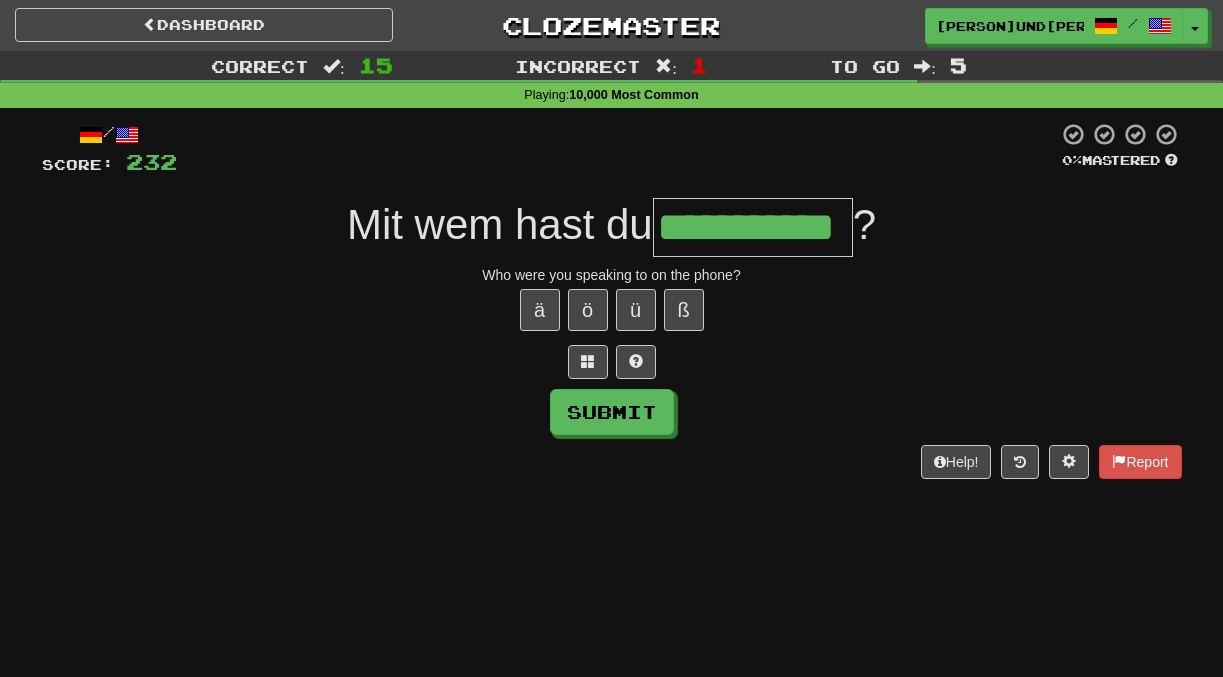 type on "**********" 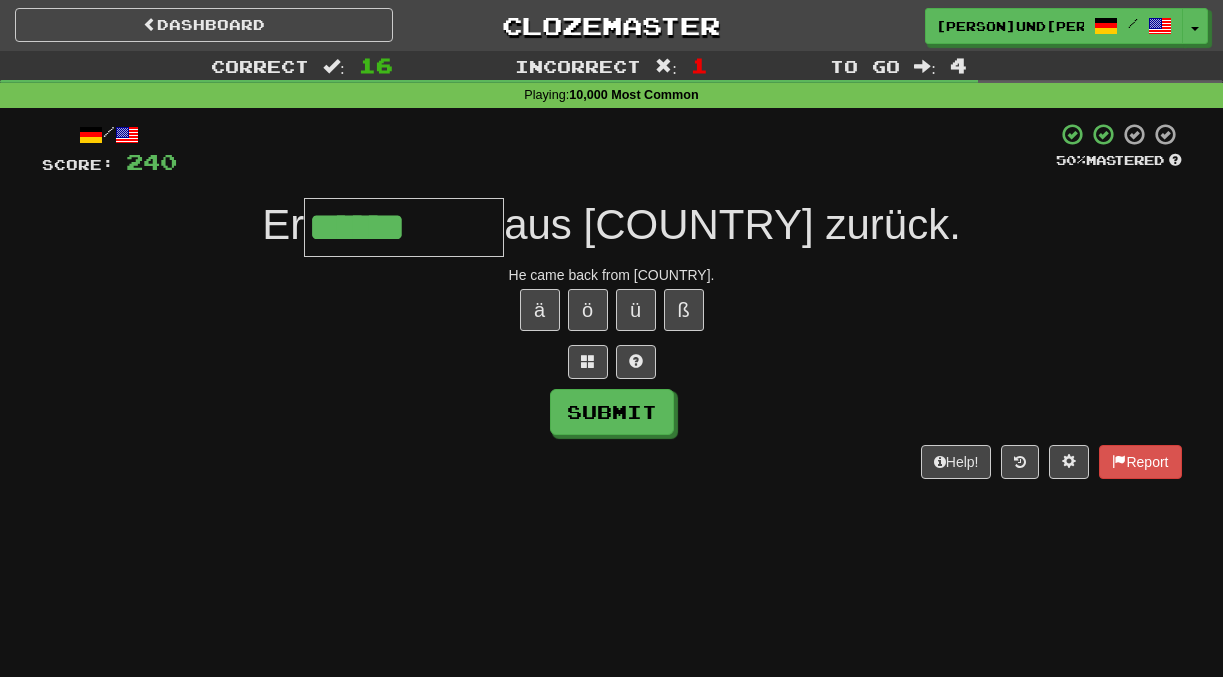 type on "******" 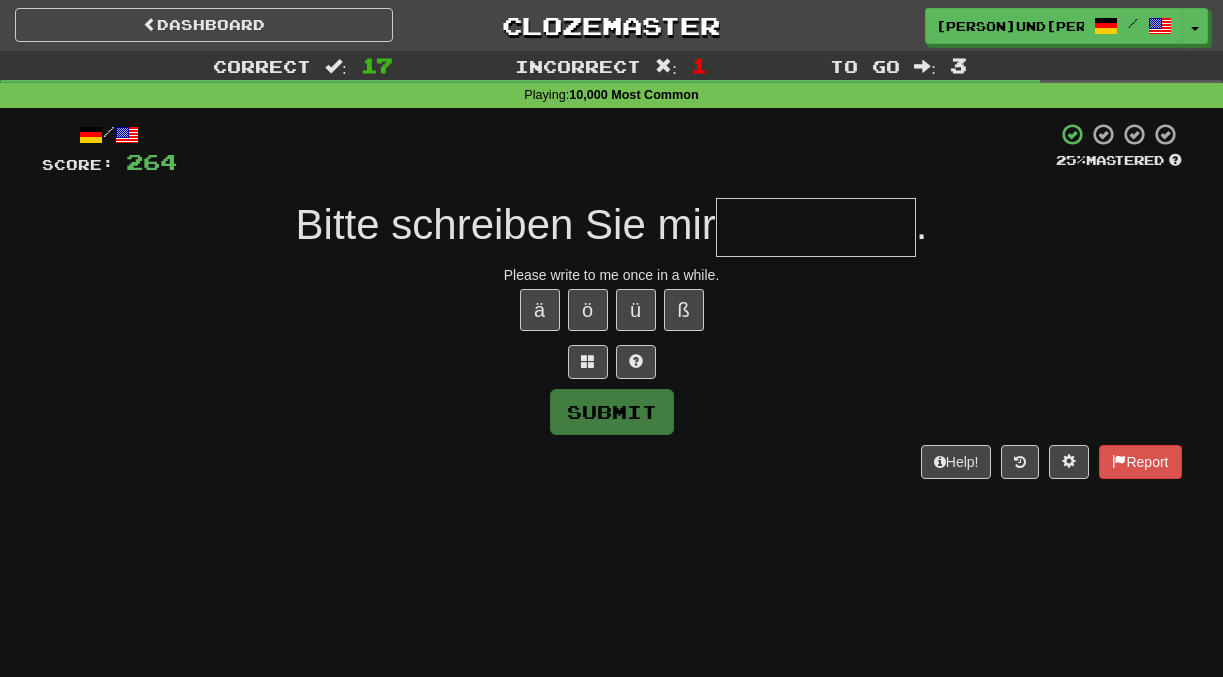 type on "*" 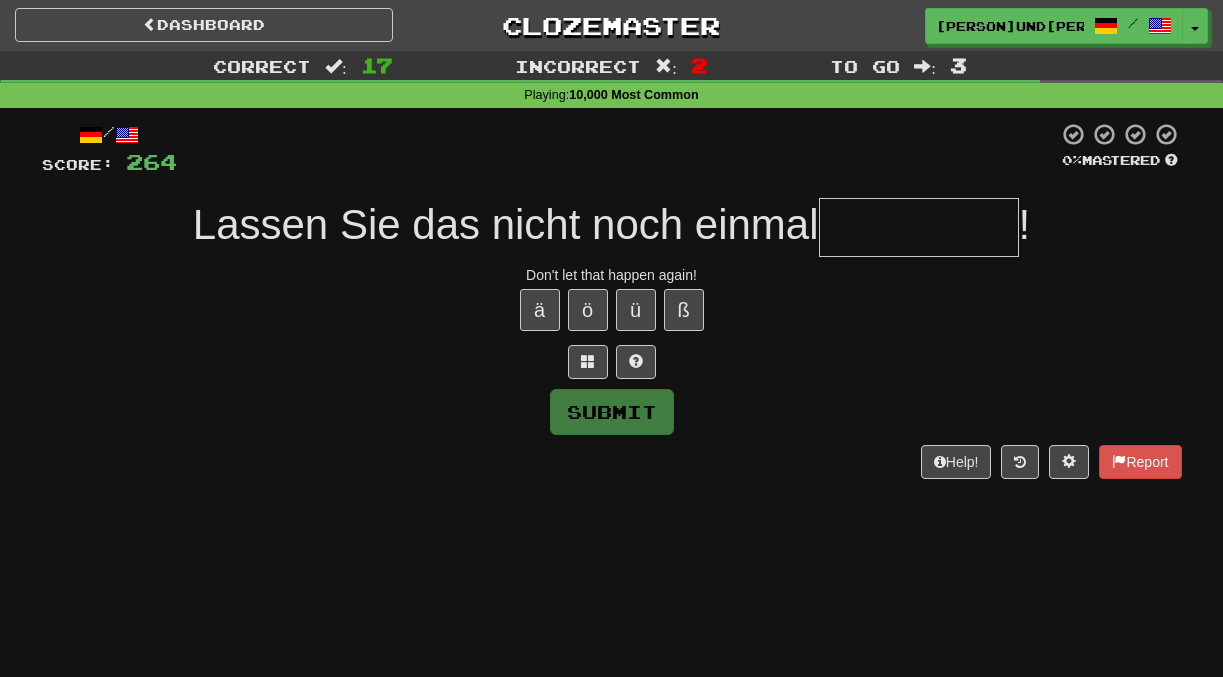 type on "*" 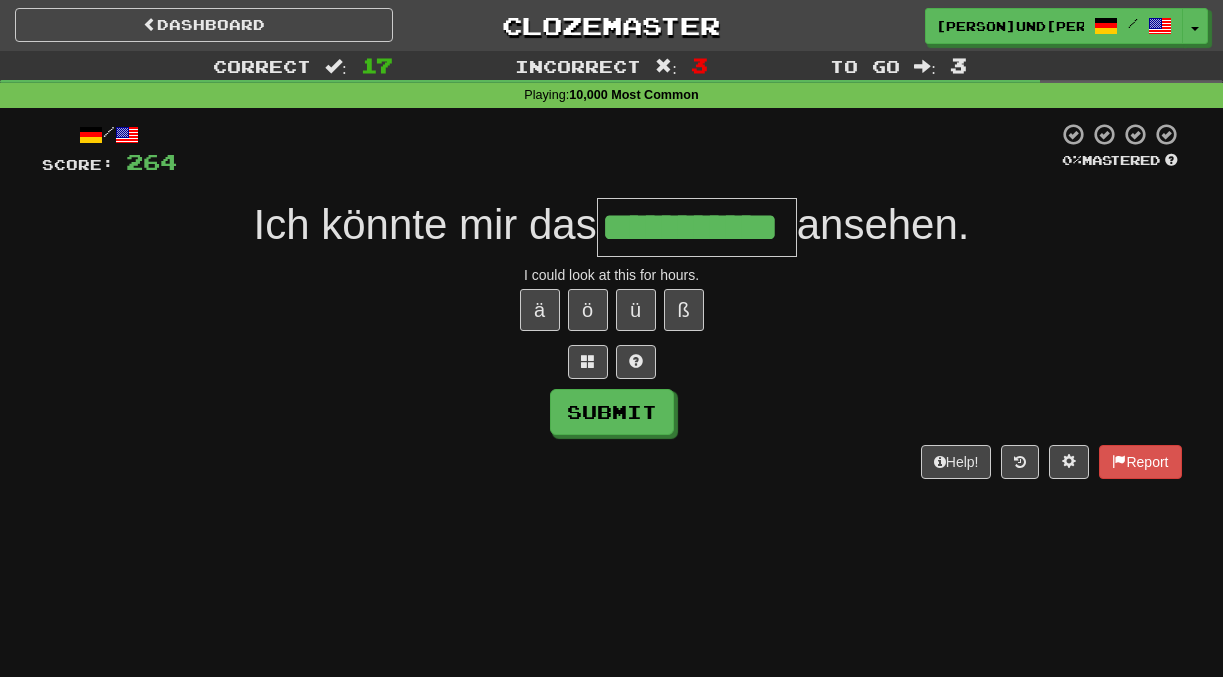 scroll, scrollTop: 0, scrollLeft: 39, axis: horizontal 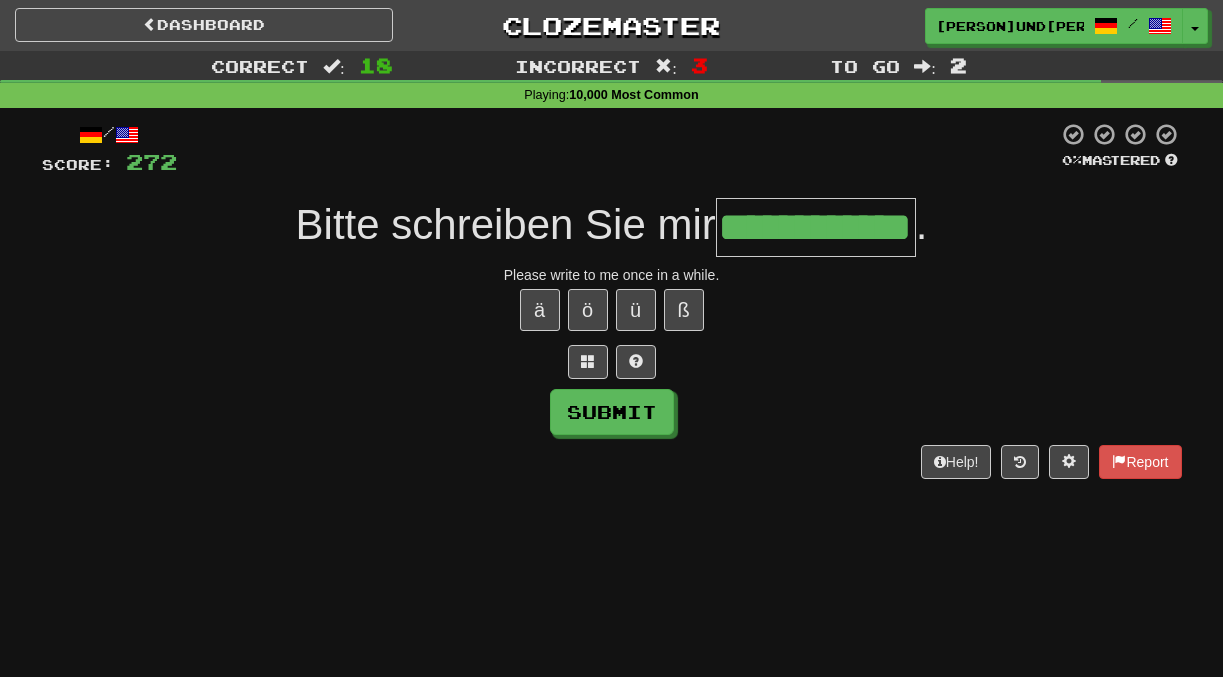 type on "**********" 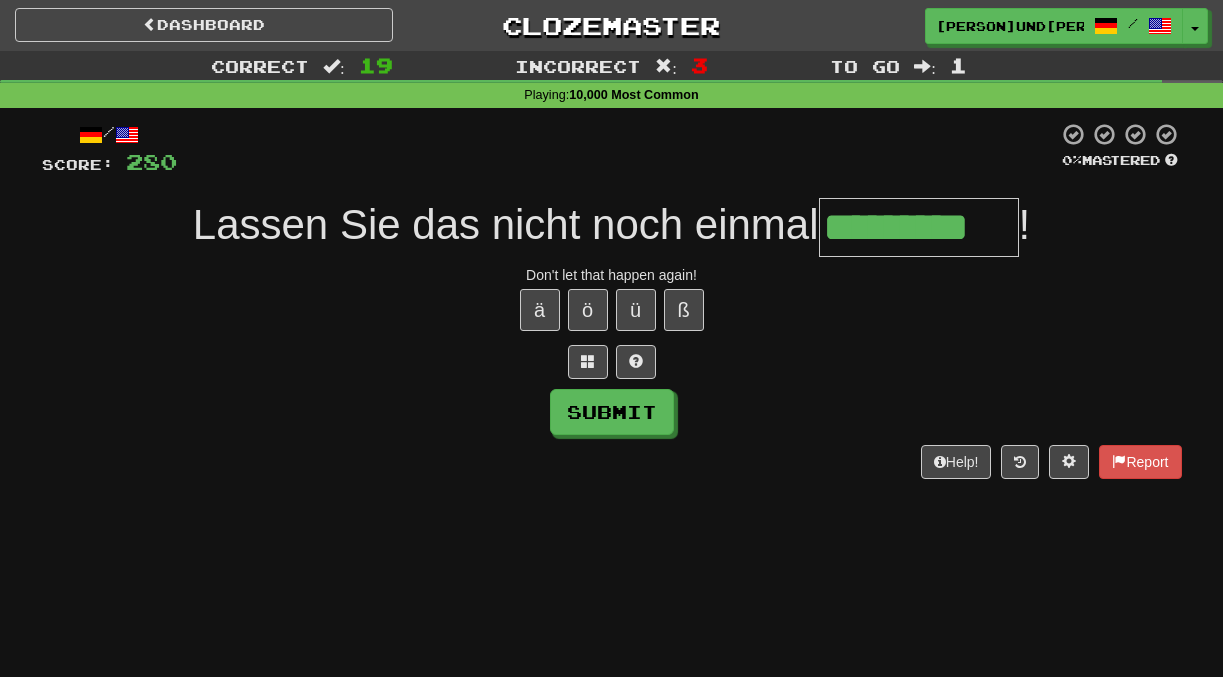 scroll, scrollTop: 0, scrollLeft: 30, axis: horizontal 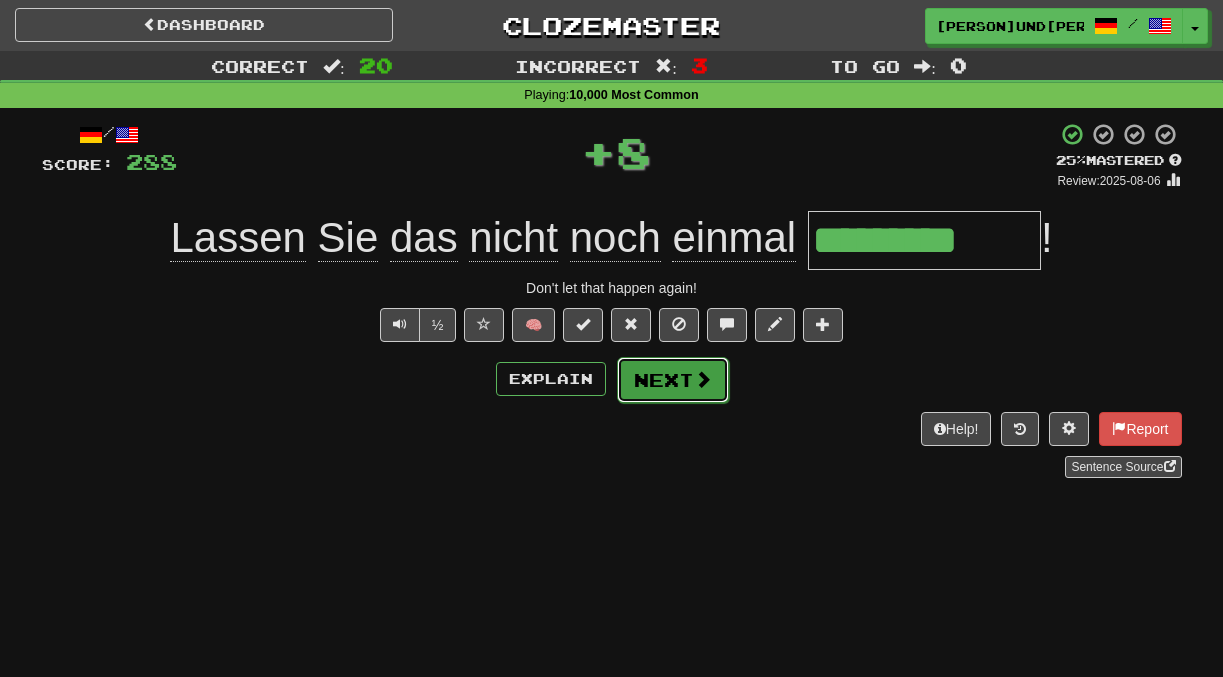 click on "Next" at bounding box center [673, 380] 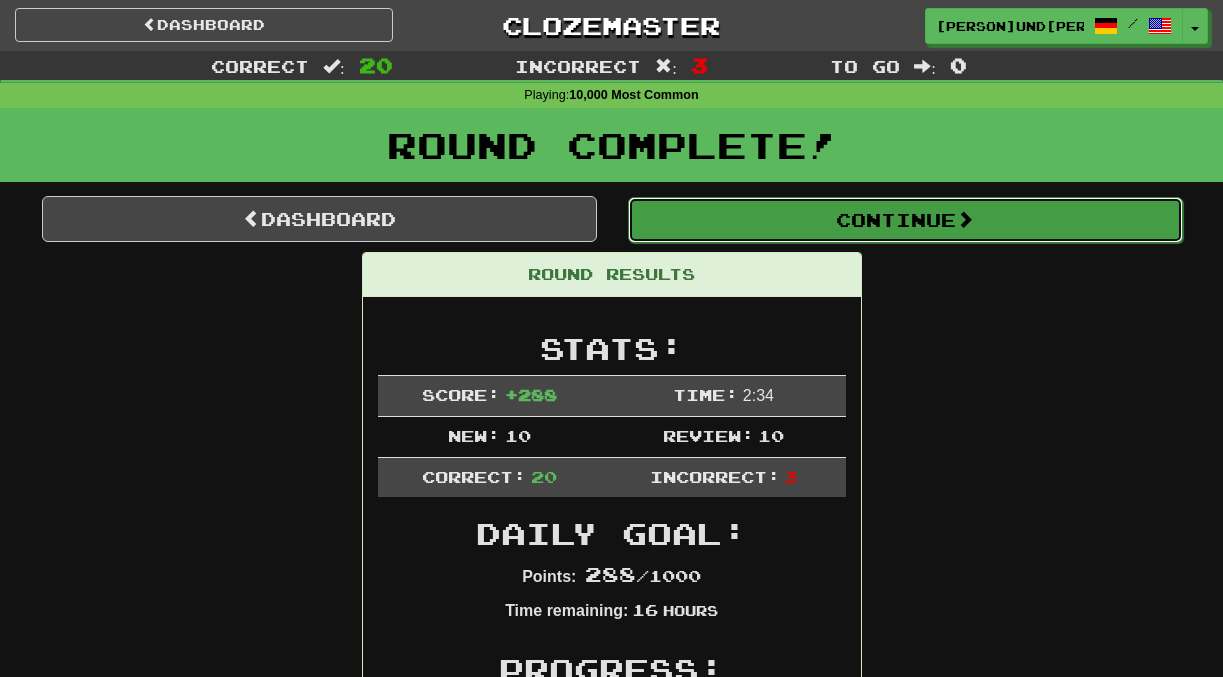 click at bounding box center [965, 219] 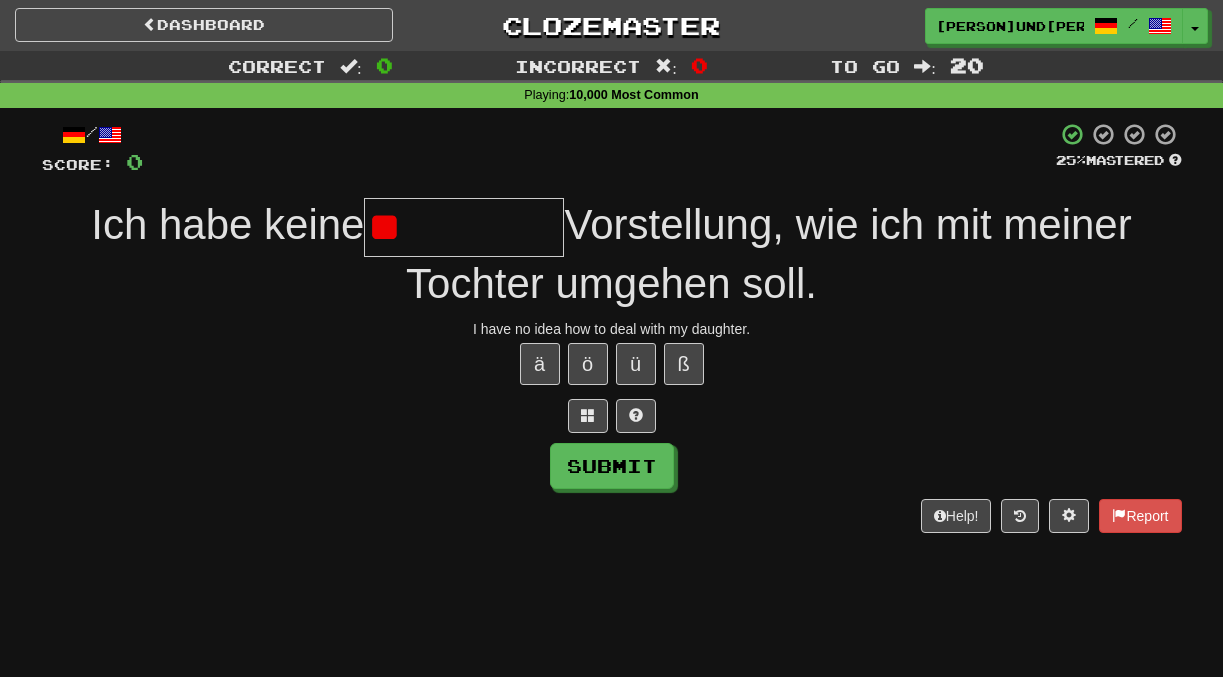 type on "*" 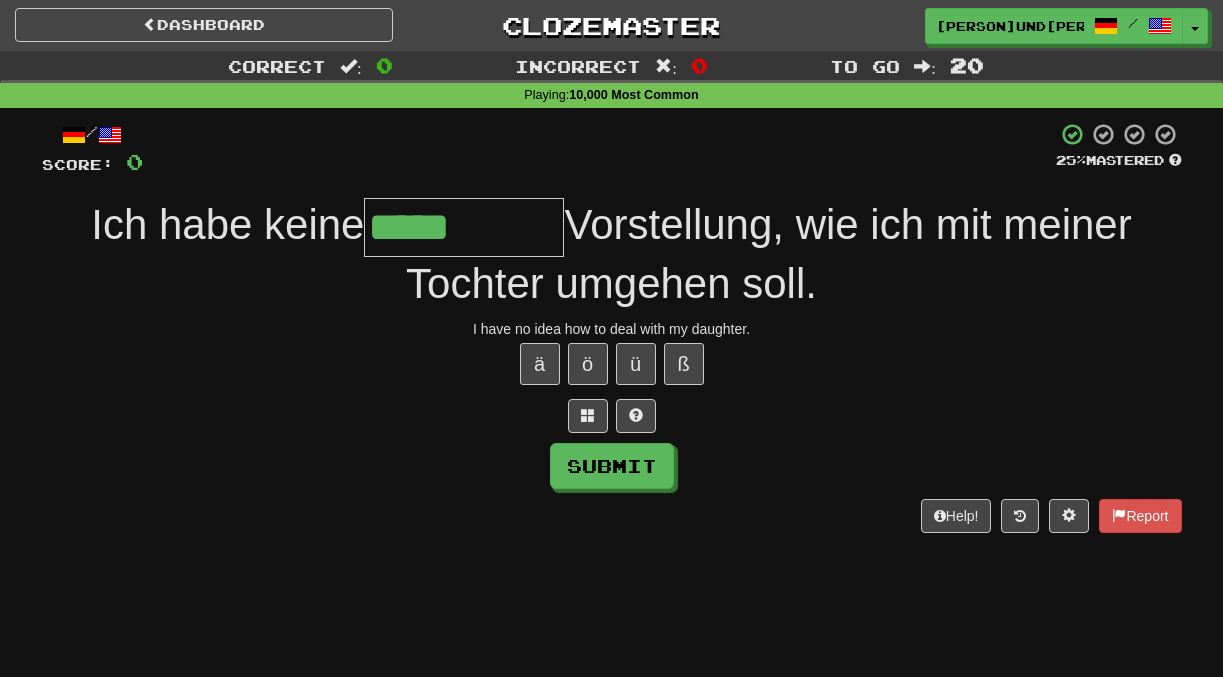 type on "*****" 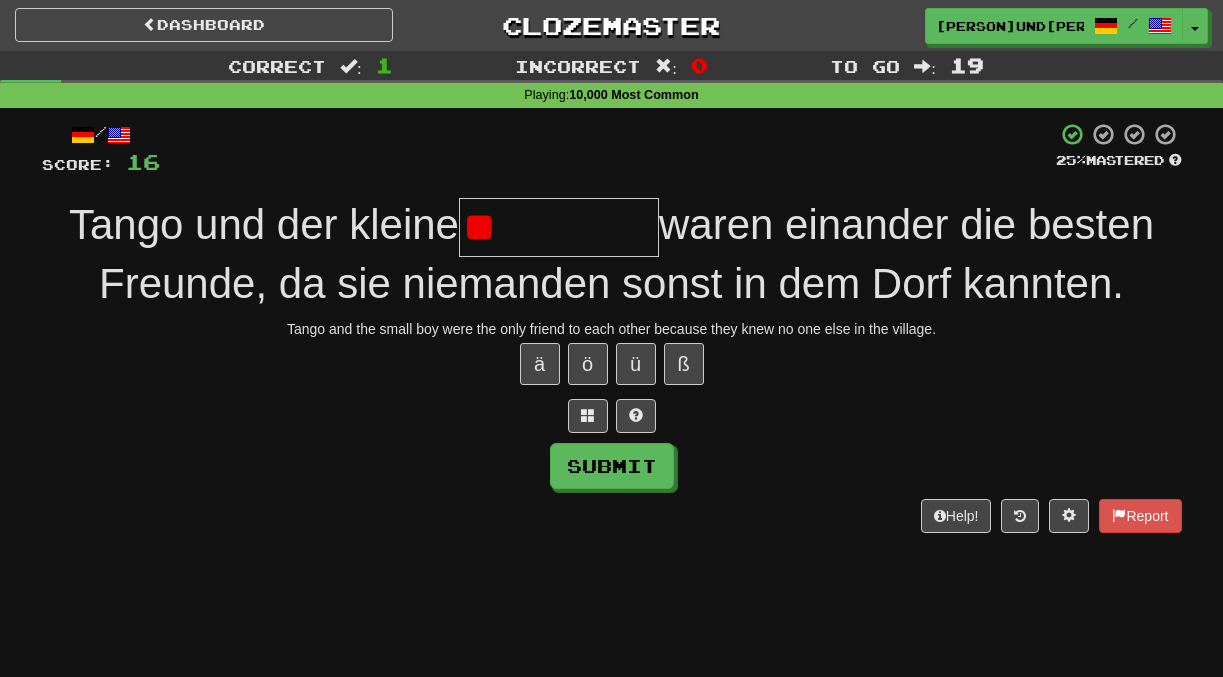 type on "*" 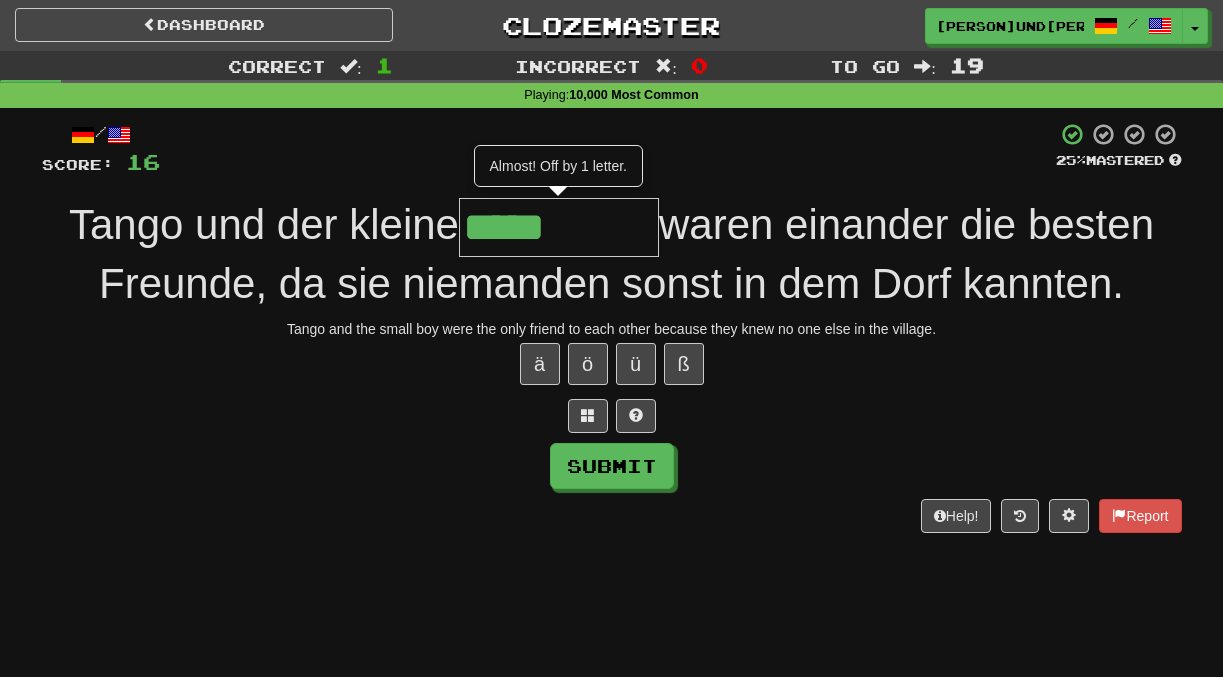type on "*****" 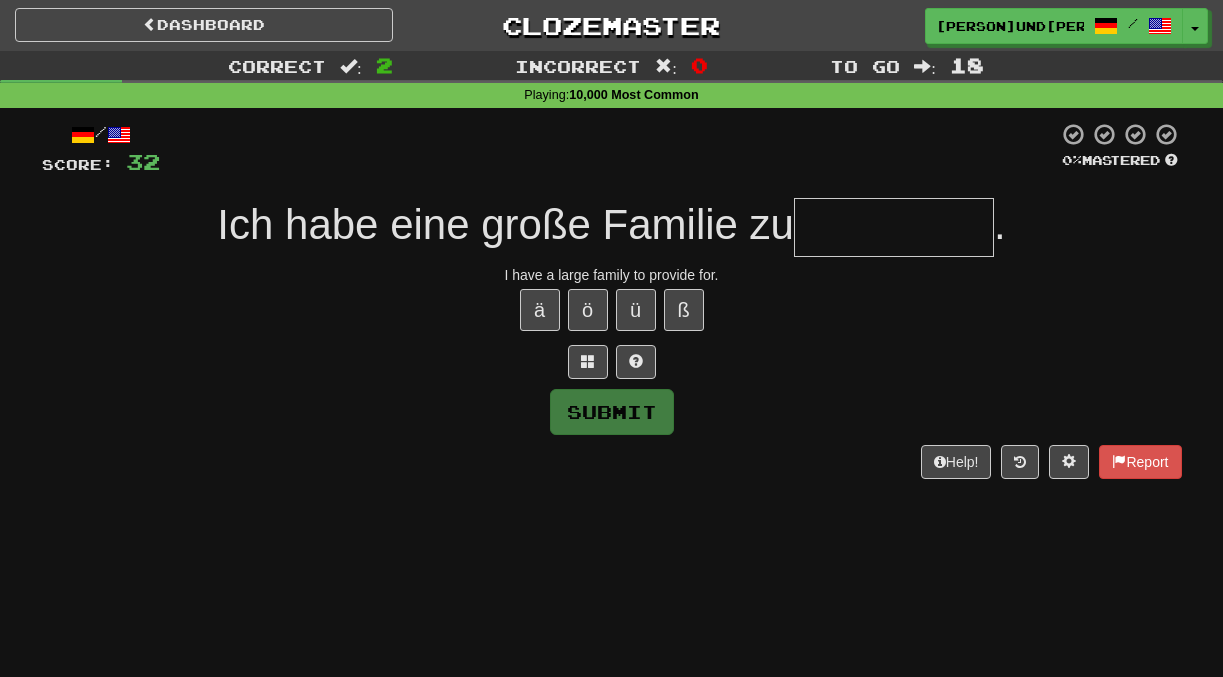 type on "*" 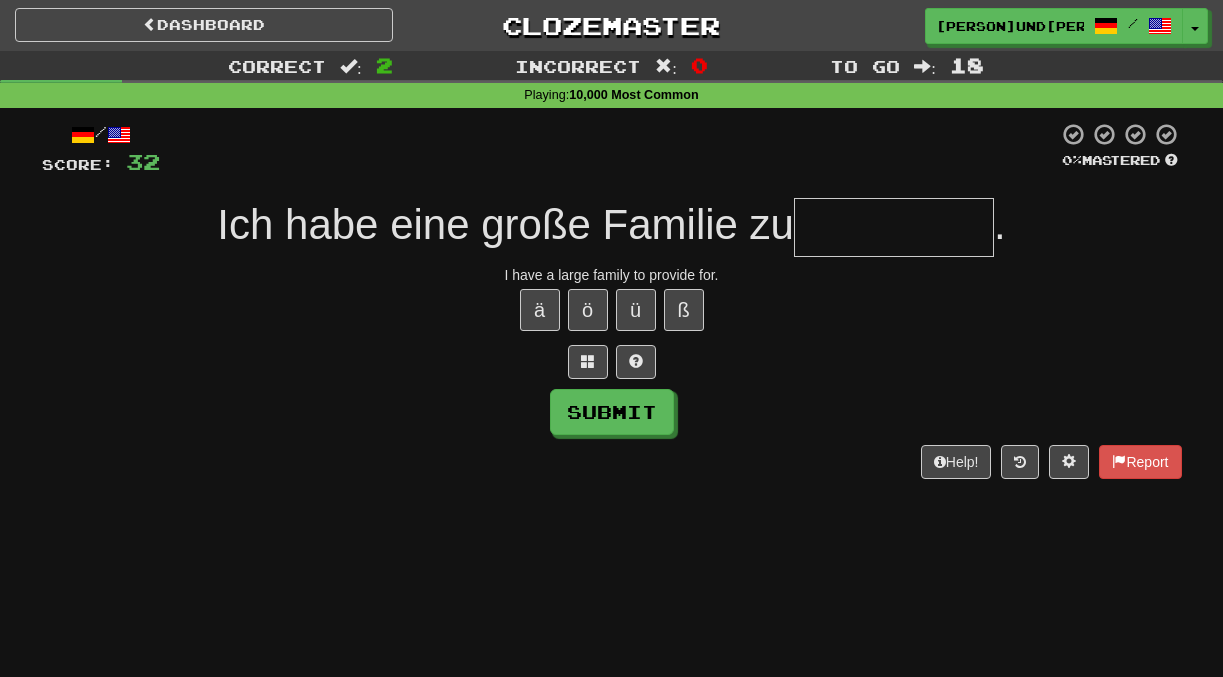 type on "*" 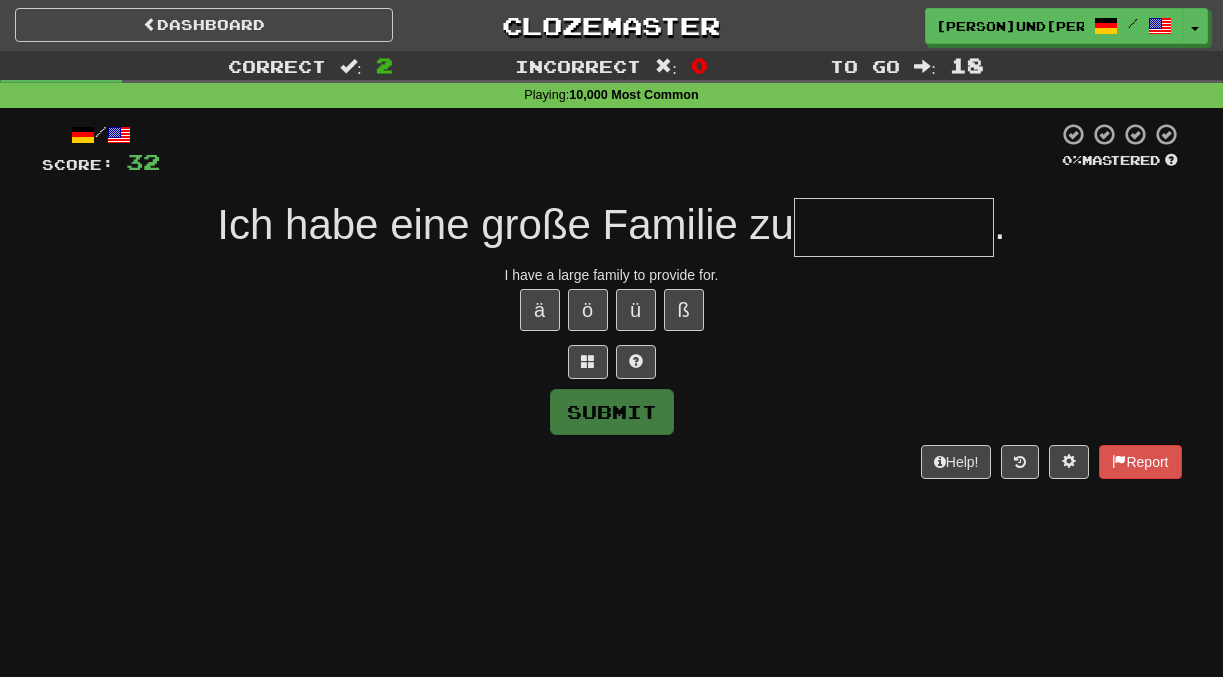 type on "*********" 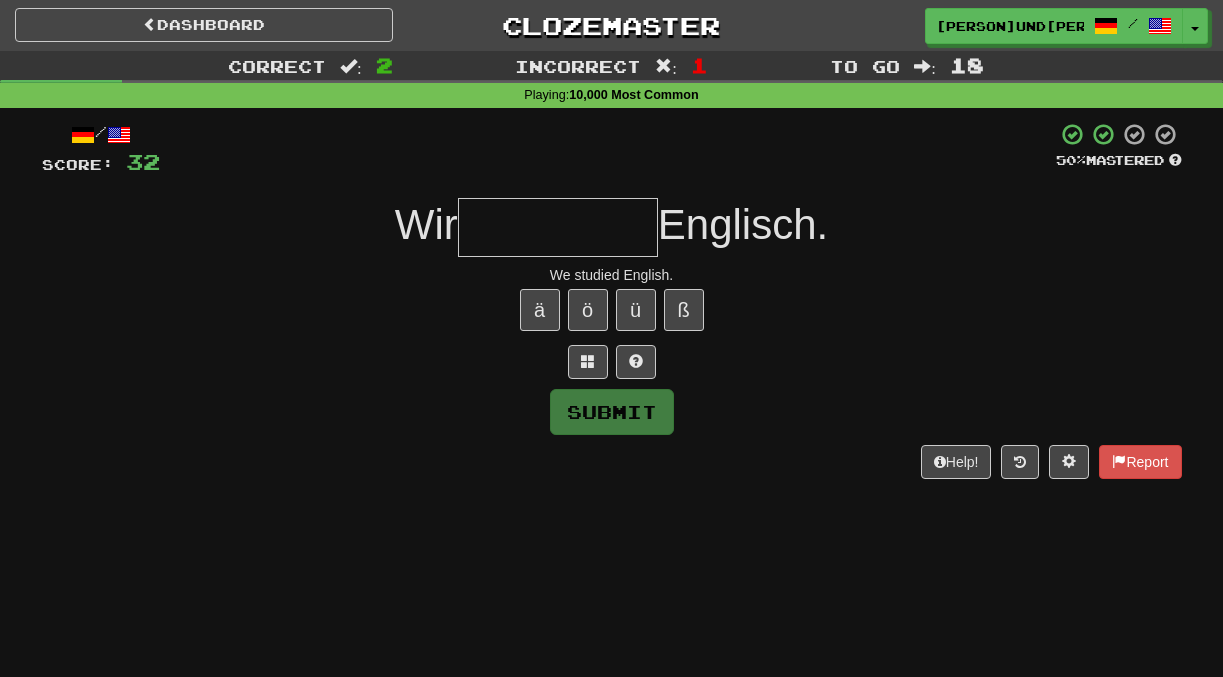 type on "*" 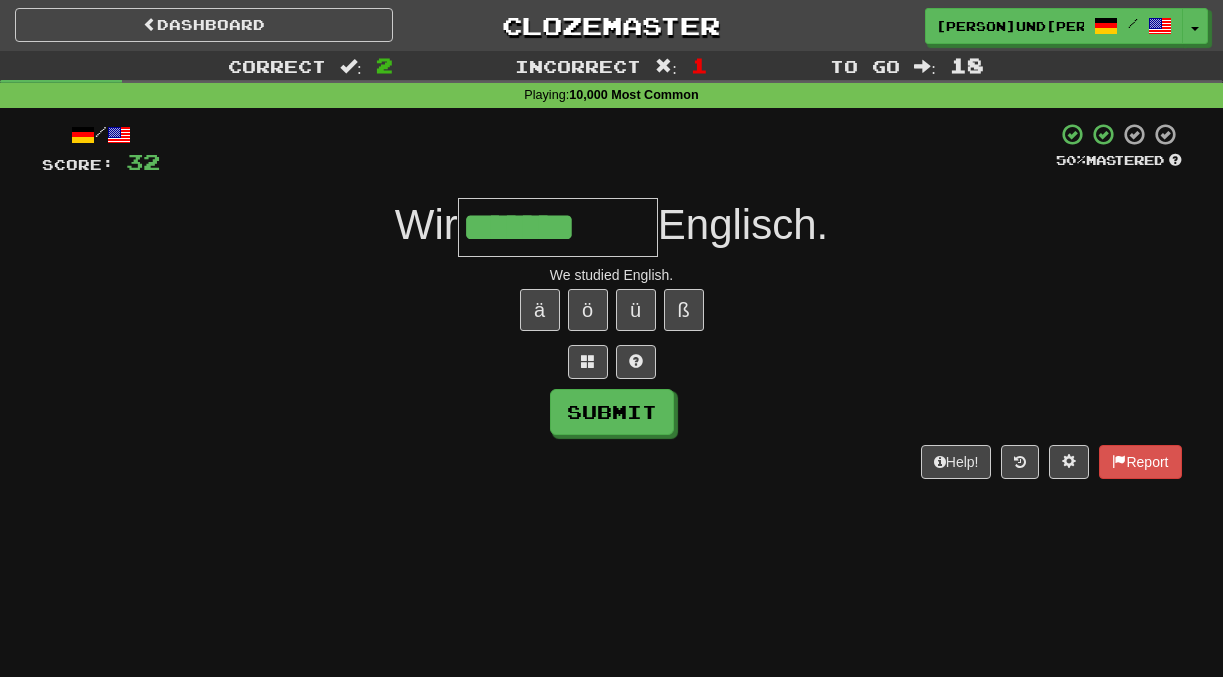 type on "*******" 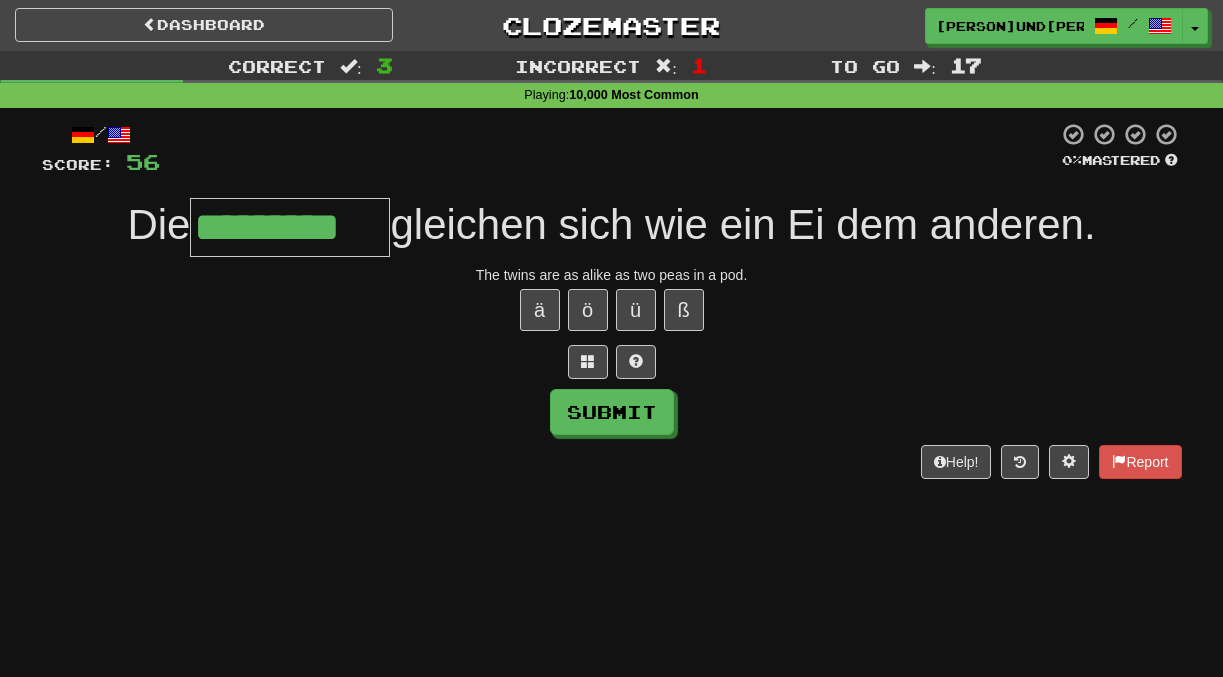 type on "*********" 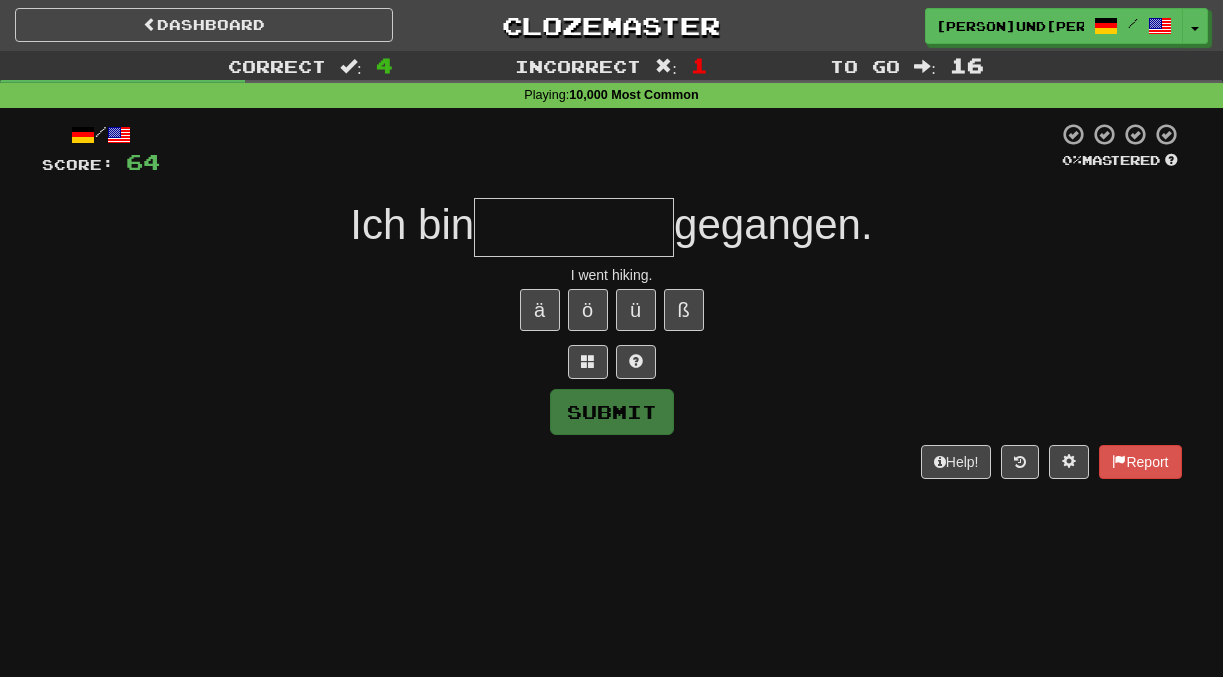 type on "*" 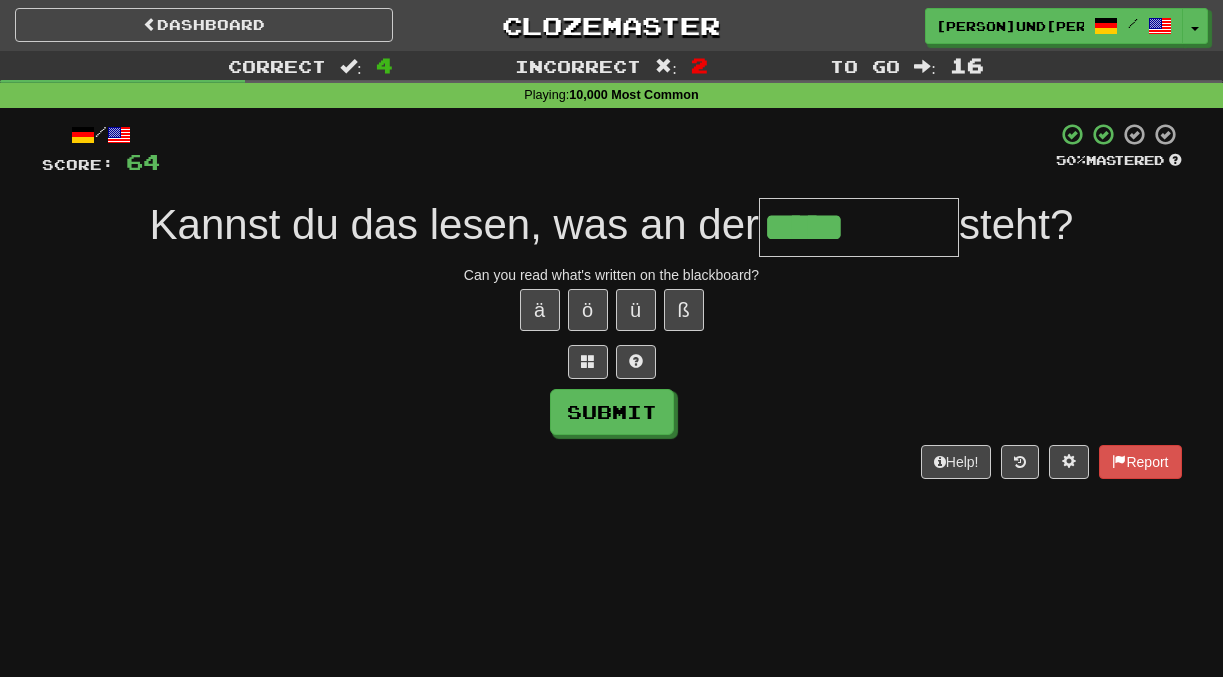 type on "*****" 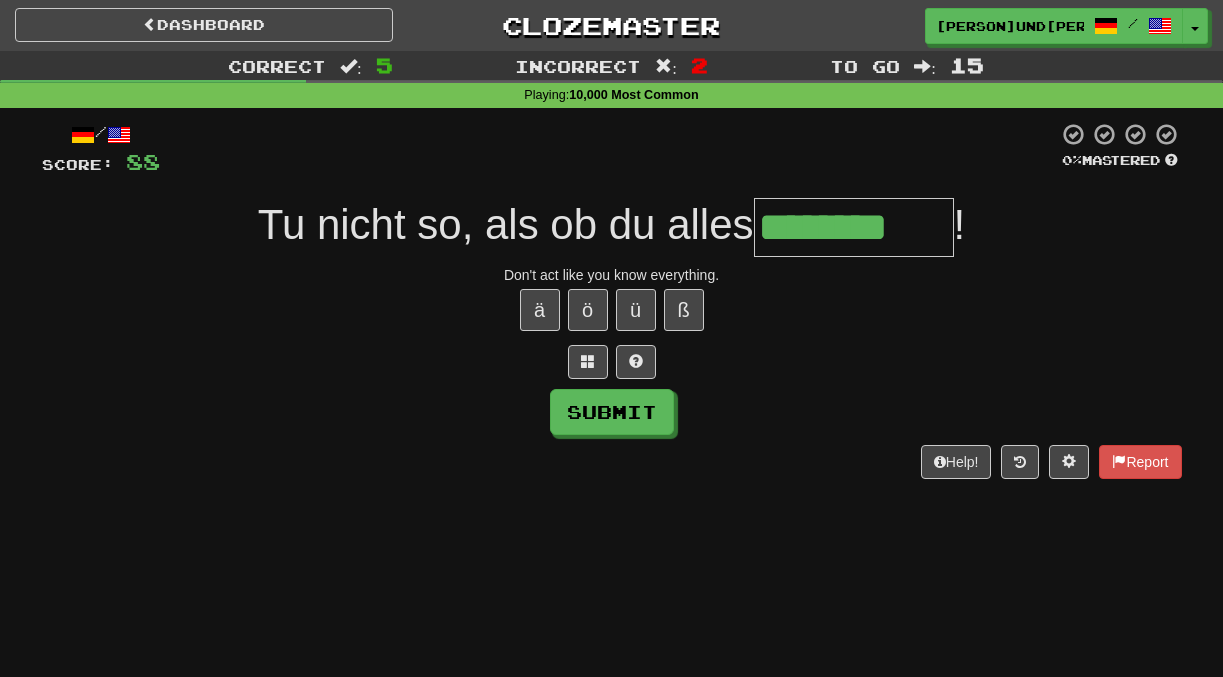 type on "********" 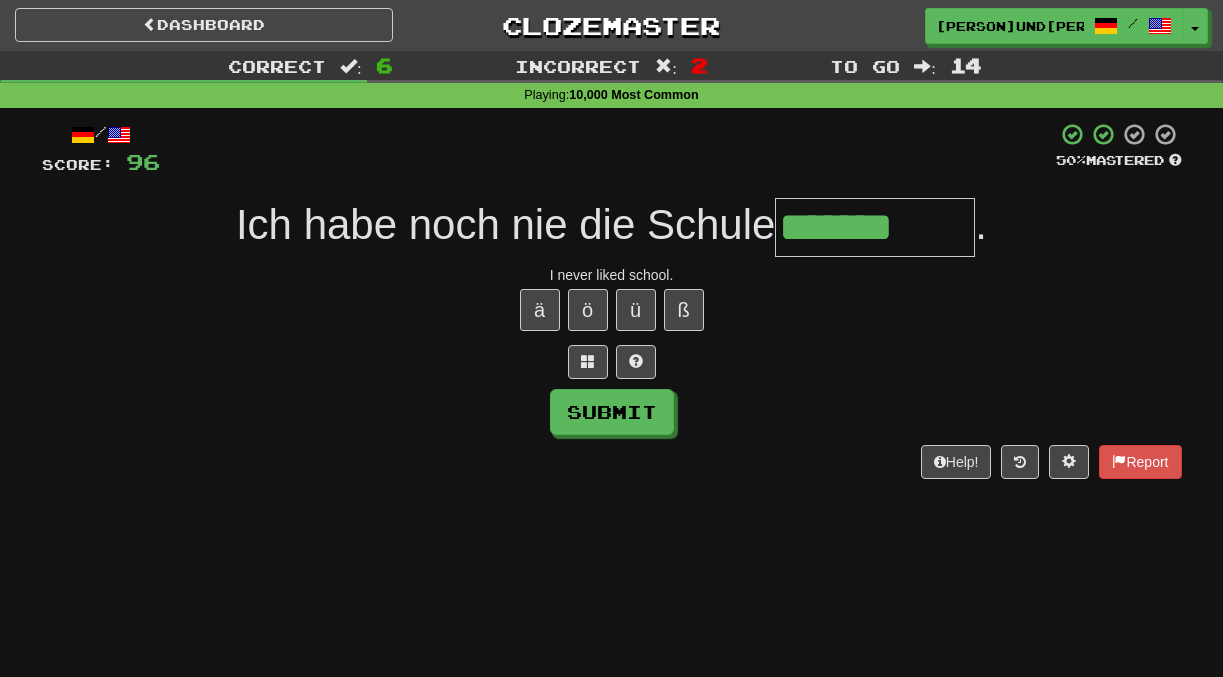 type on "*******" 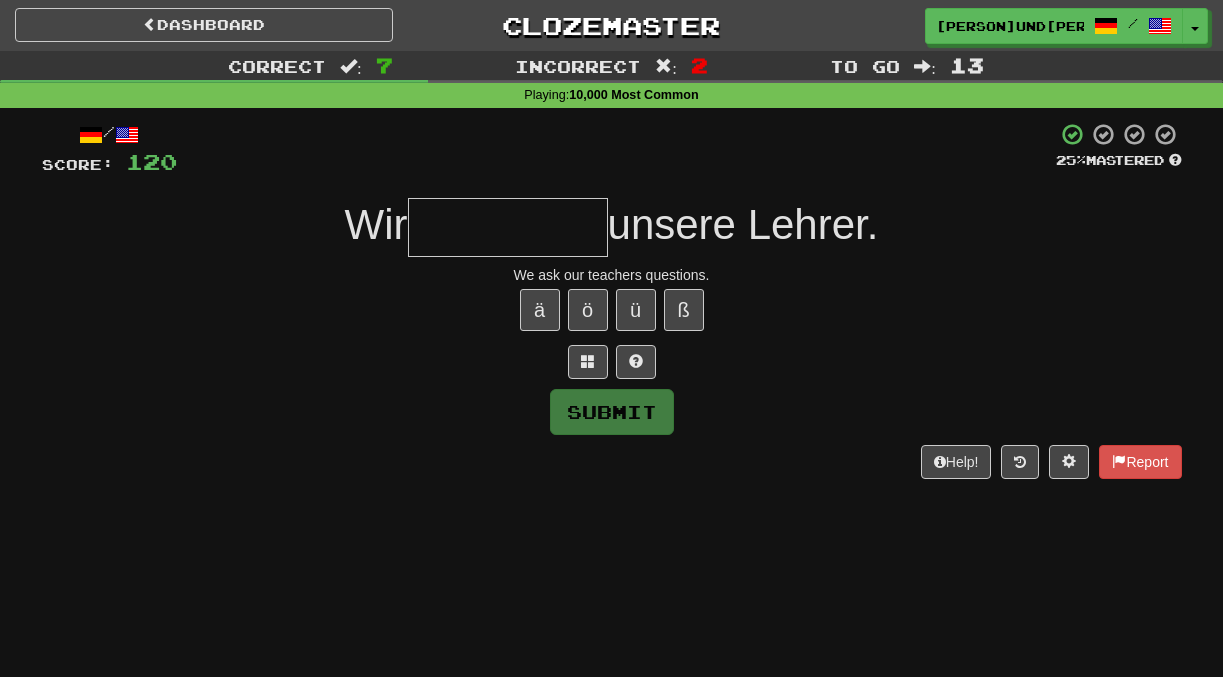 type on "*" 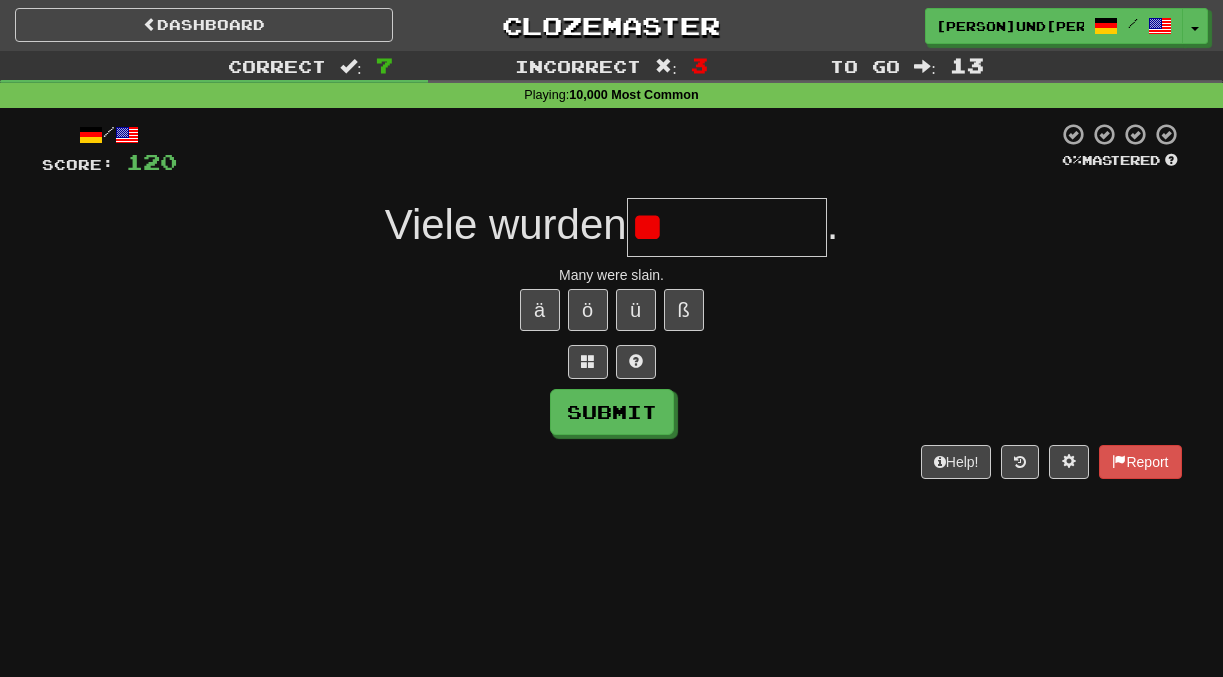 type on "*" 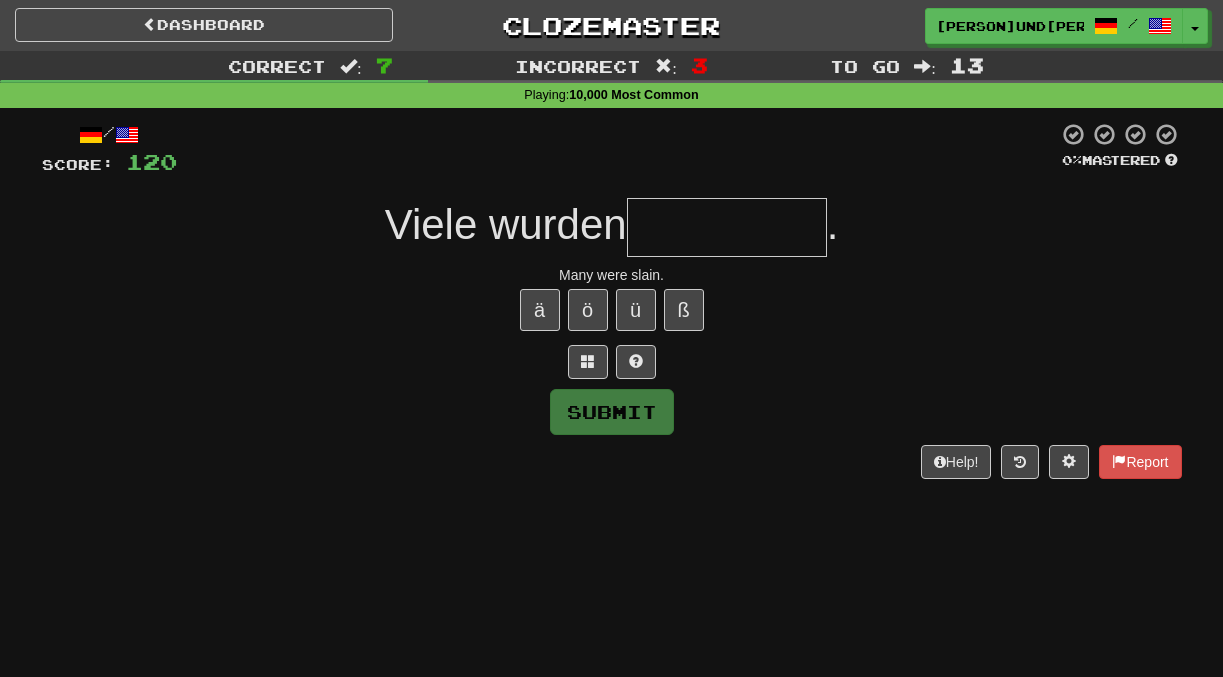 type on "*" 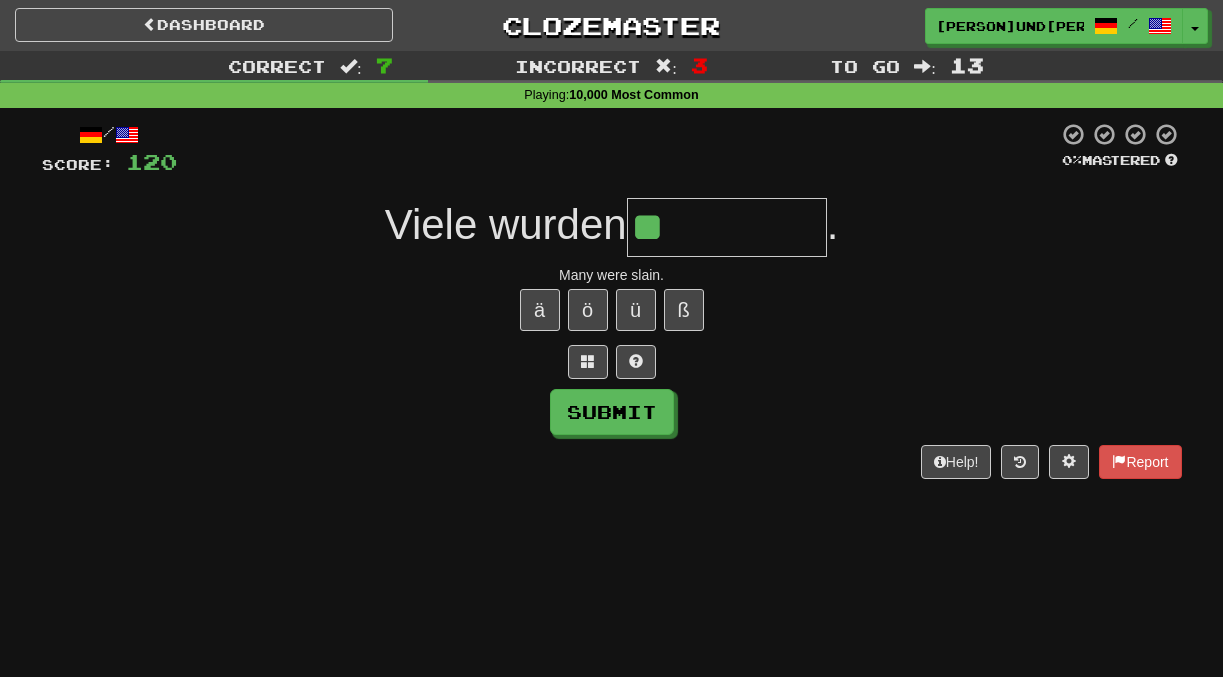 type on "**********" 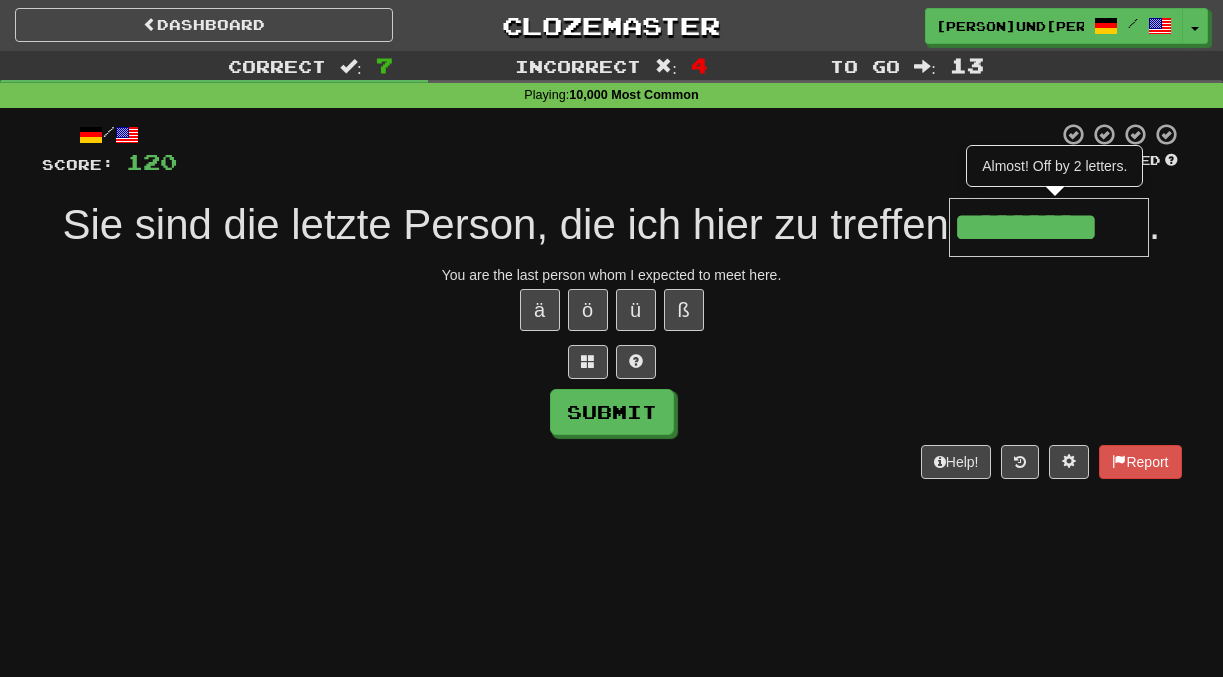 type on "*********" 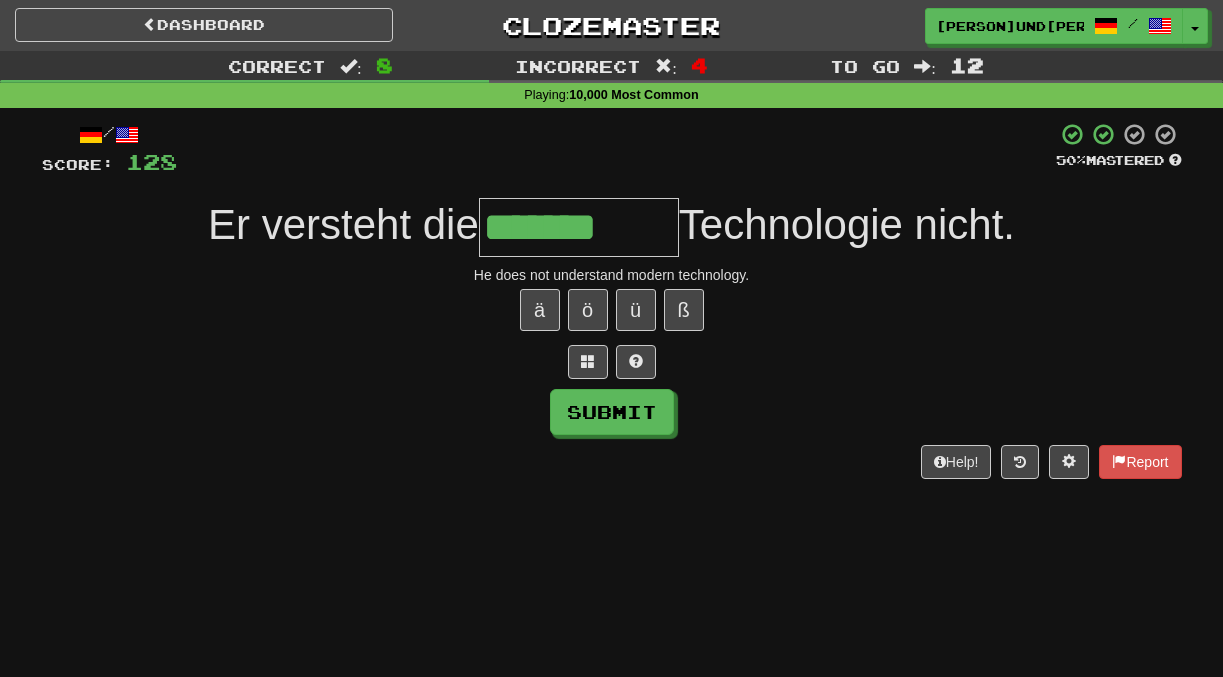type on "*******" 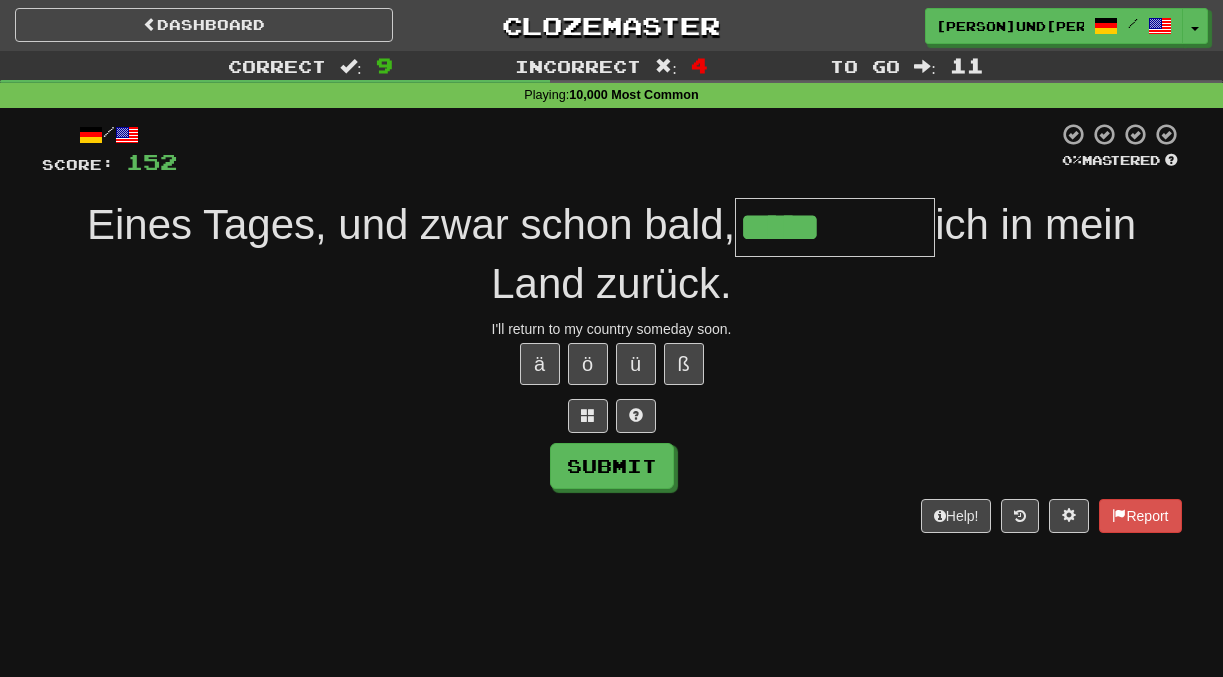 type on "*****" 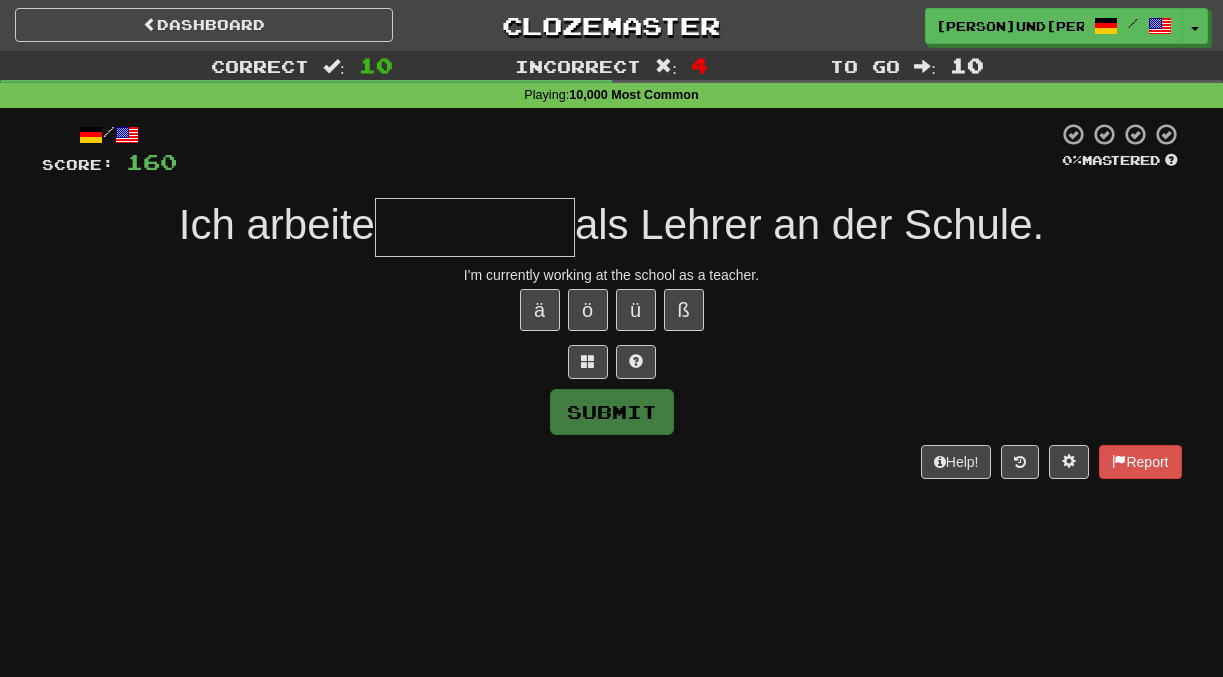 type on "*" 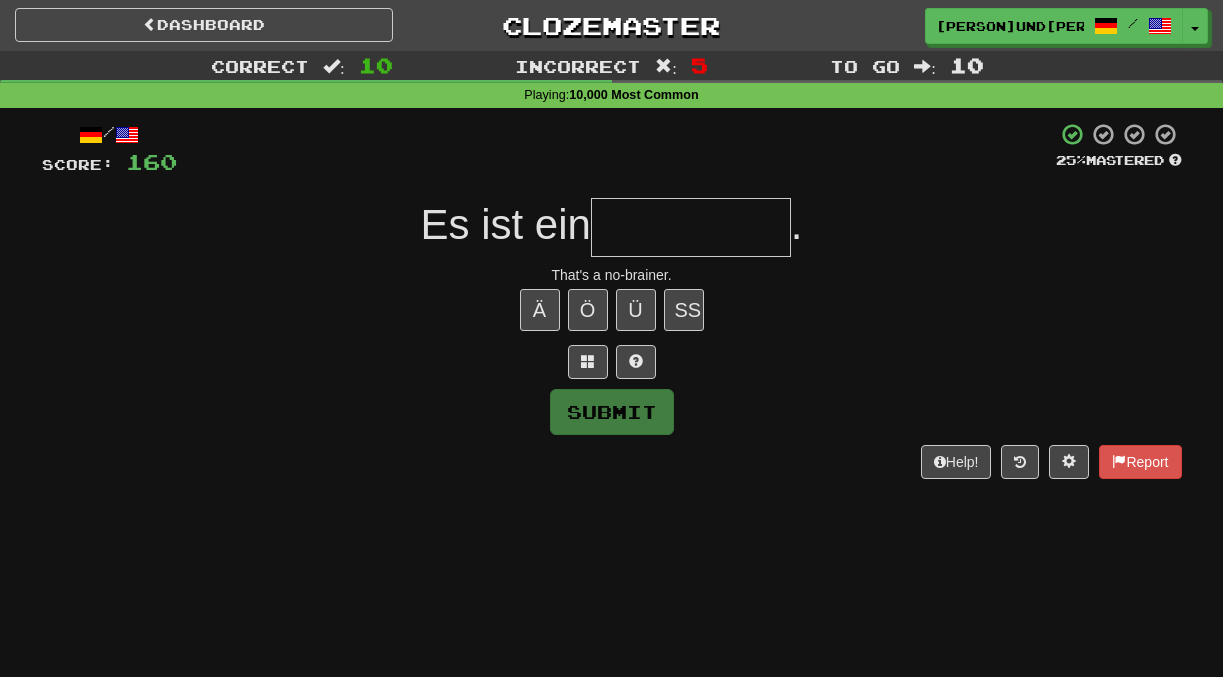 type on "*" 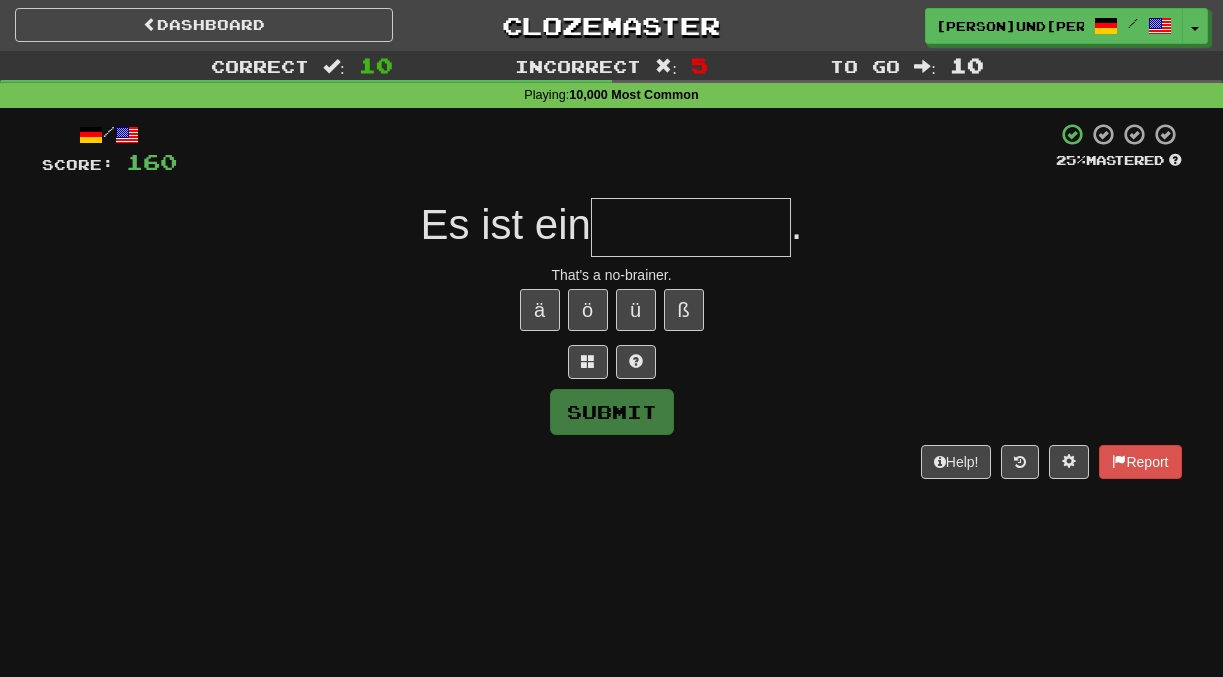type on "**********" 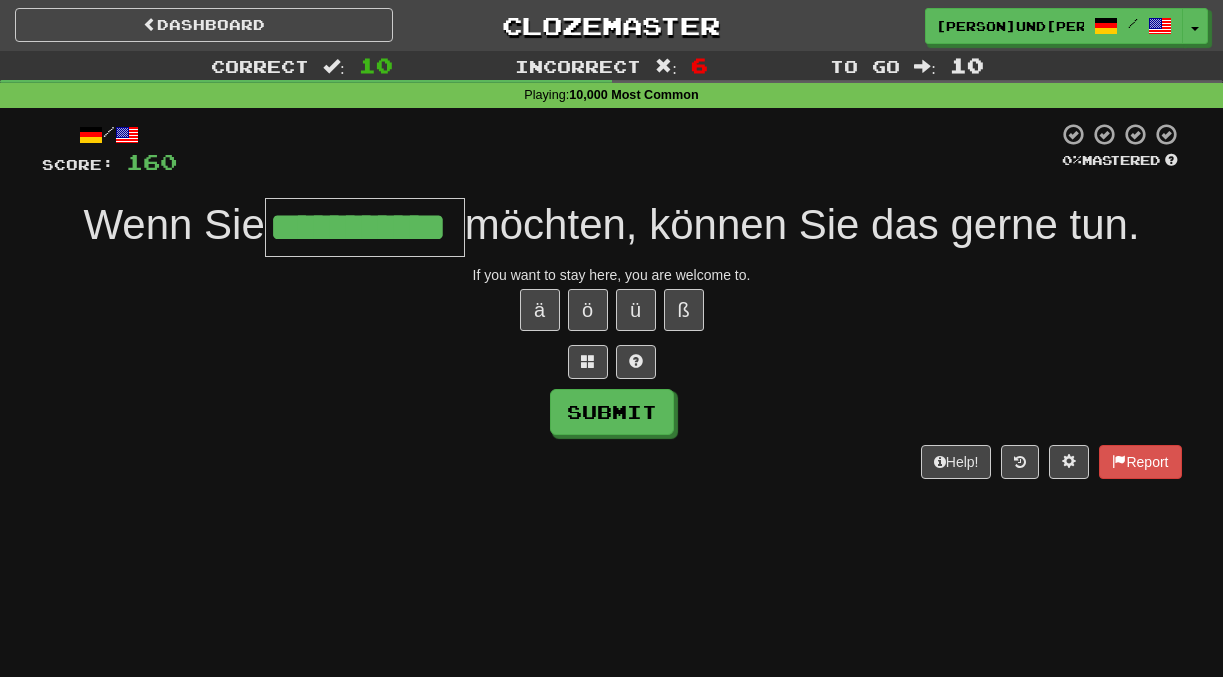 scroll, scrollTop: 0, scrollLeft: 14, axis: horizontal 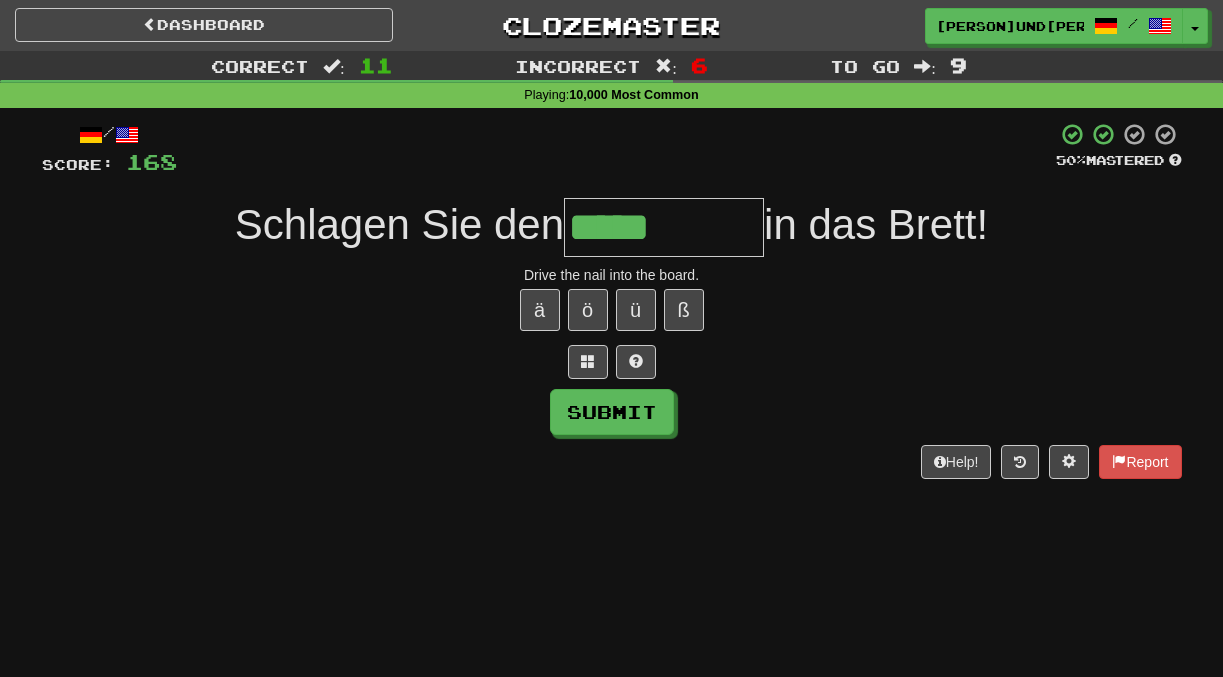 type on "*****" 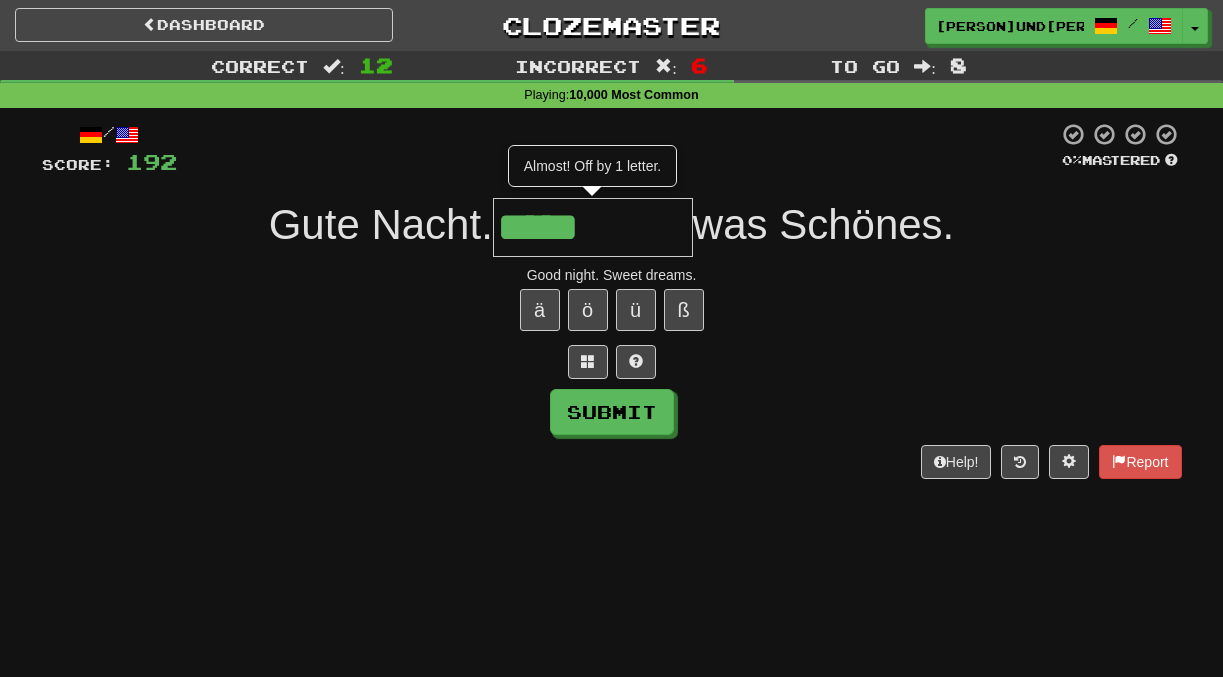 type on "*****" 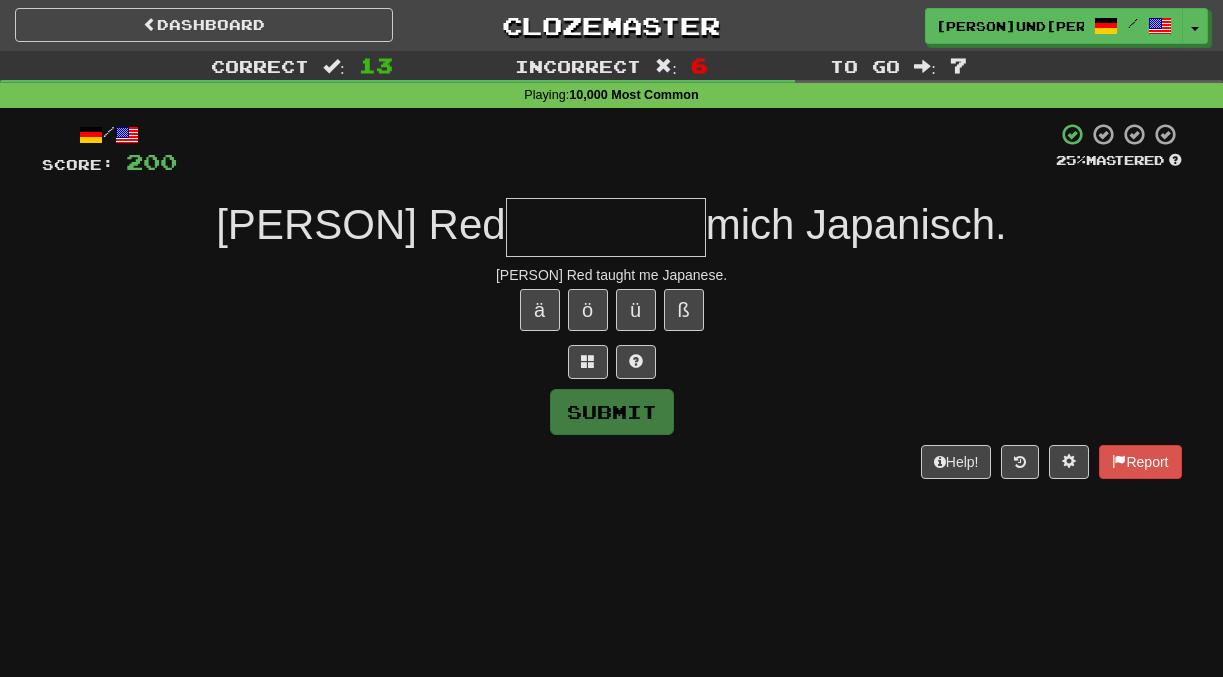 type on "*" 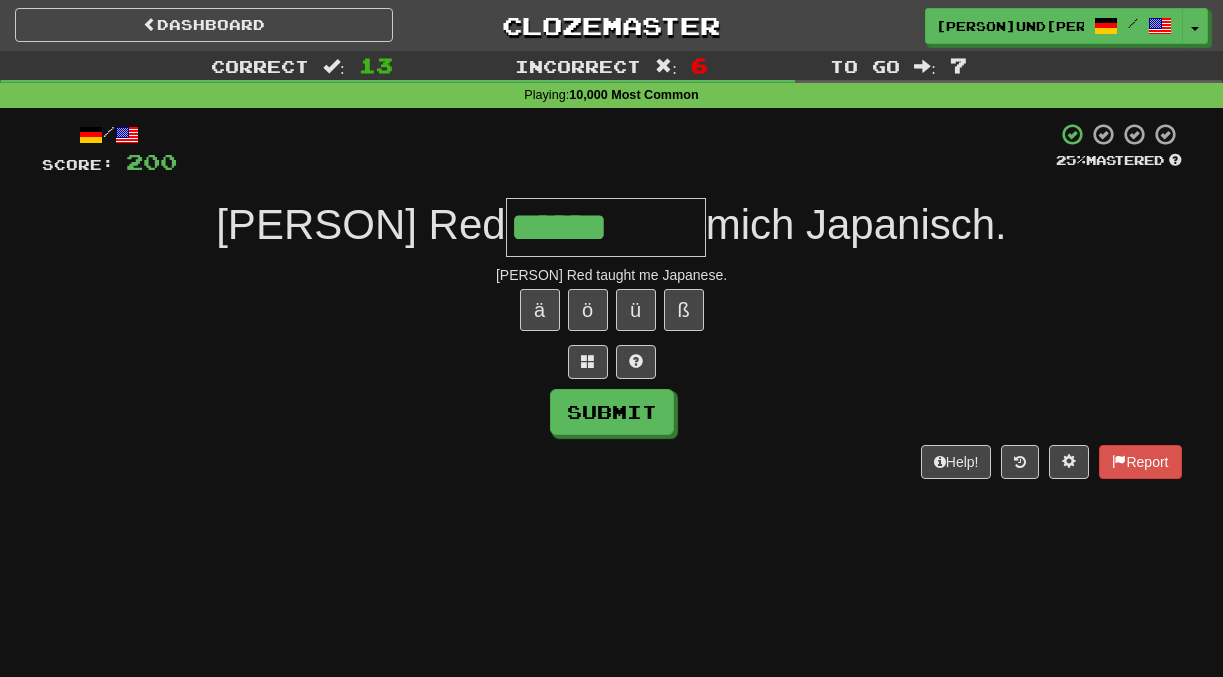 type on "******" 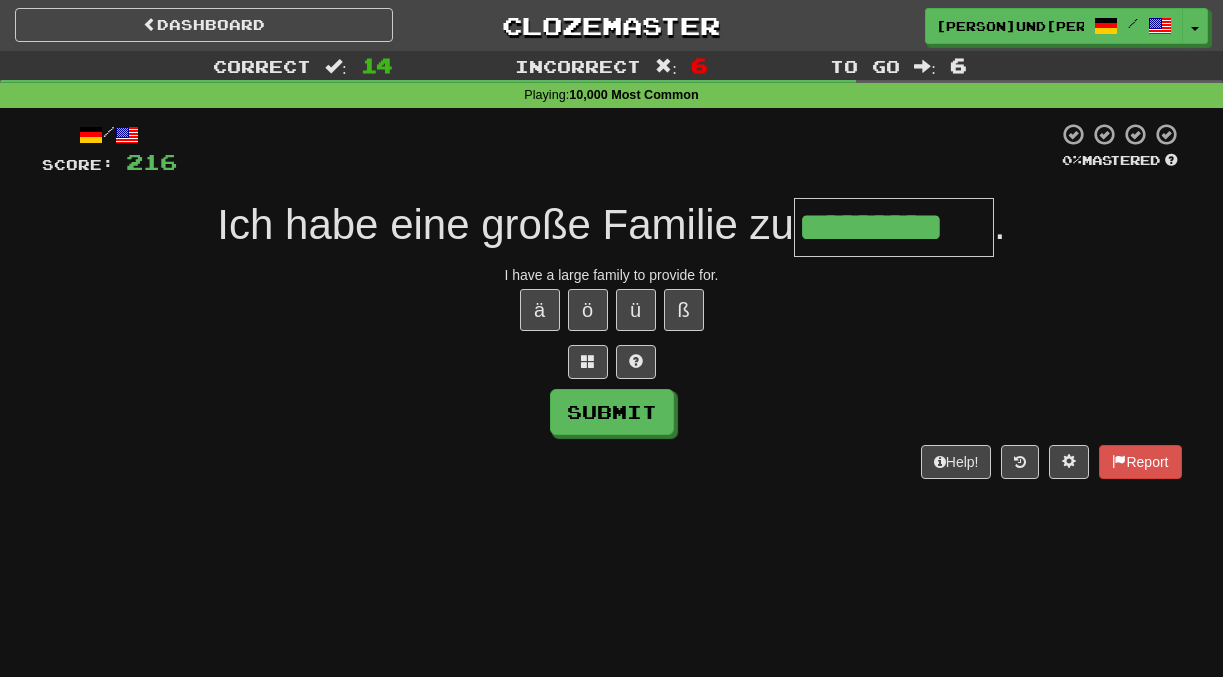 type on "*********" 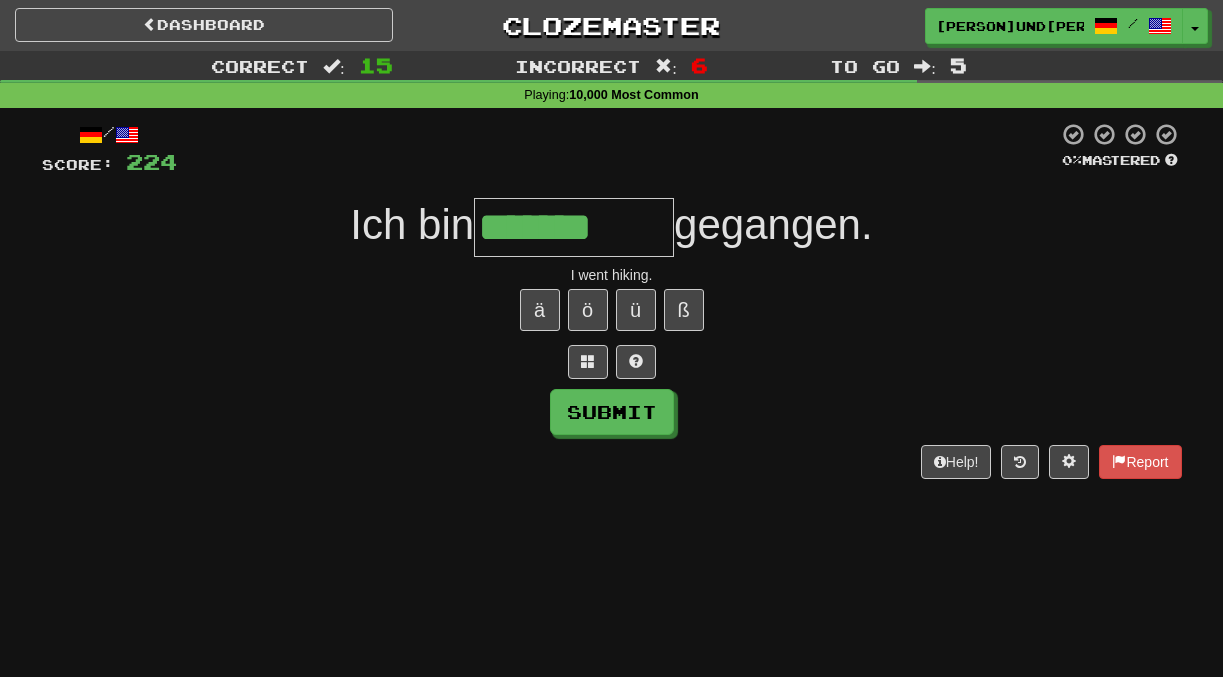 type on "*******" 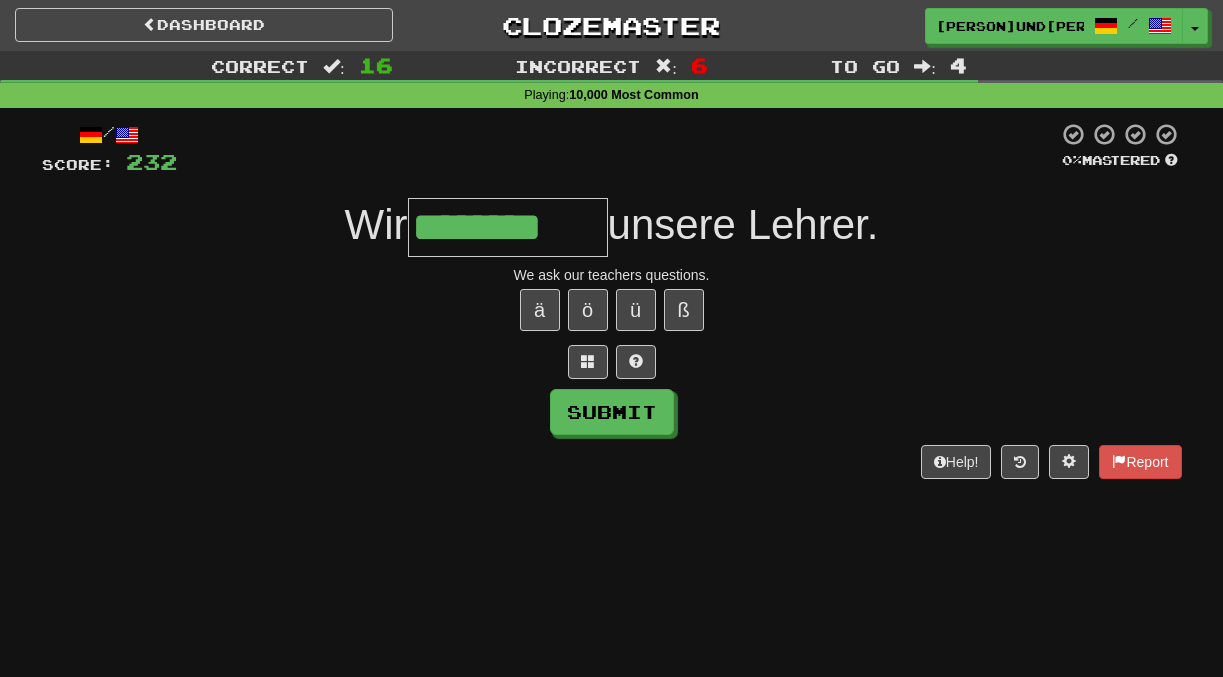 type on "********" 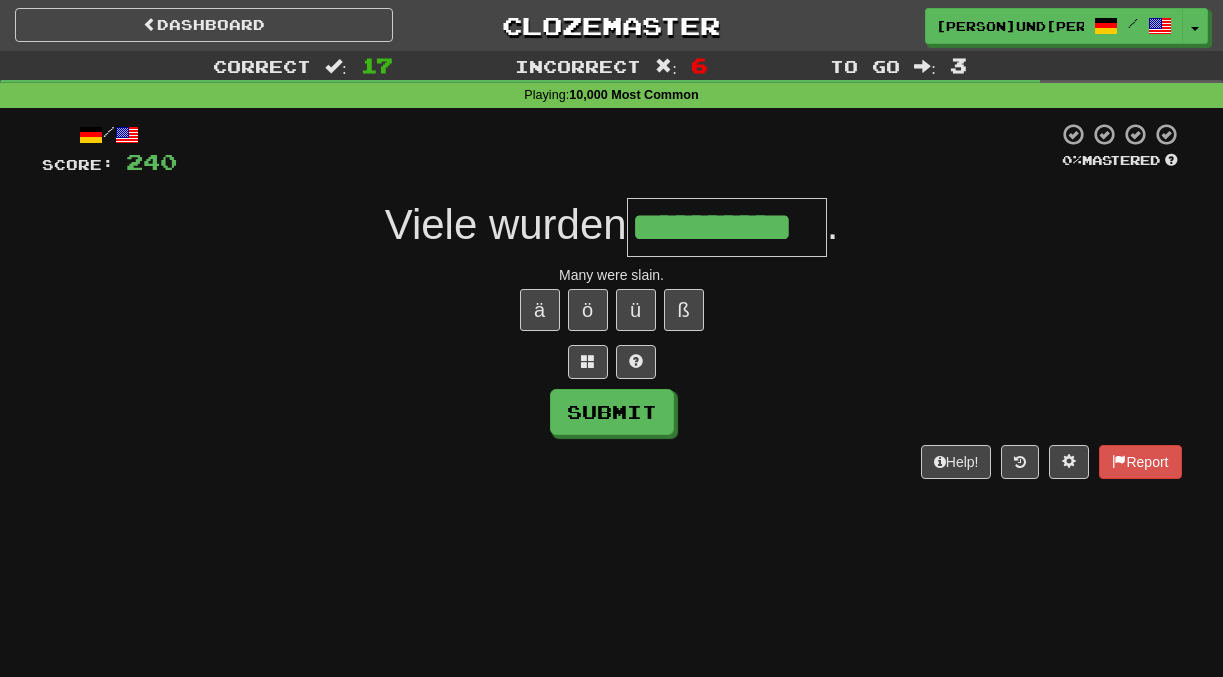 scroll, scrollTop: 0, scrollLeft: 13, axis: horizontal 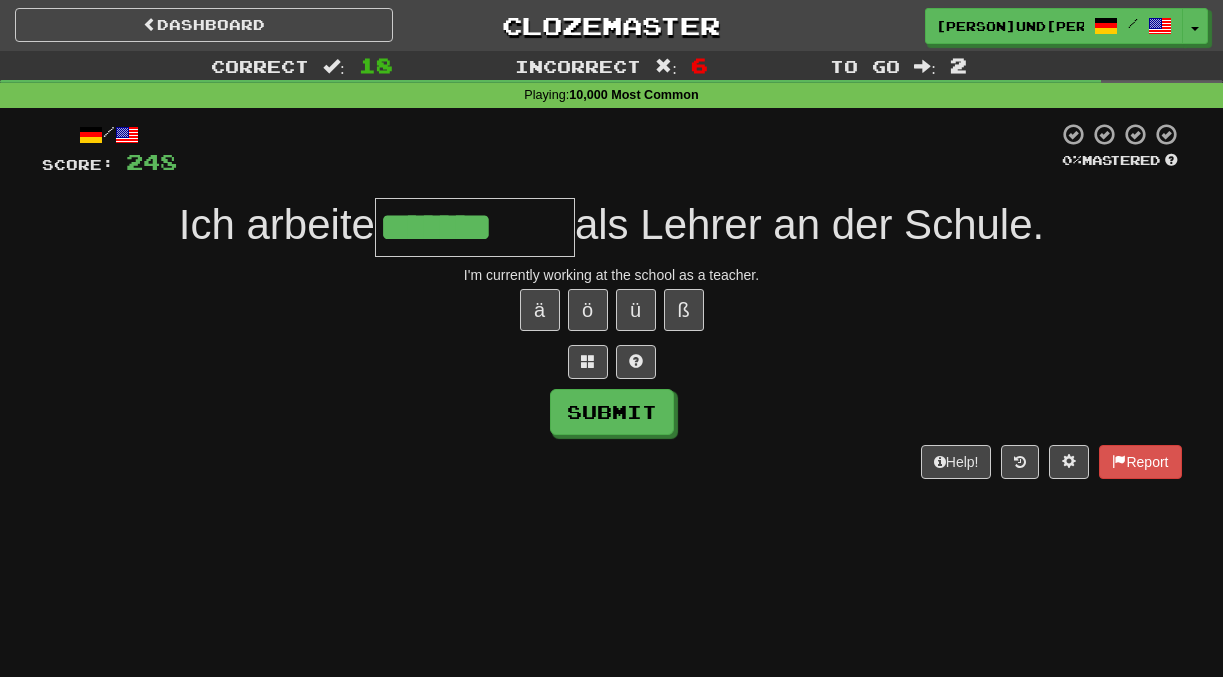 type on "*******" 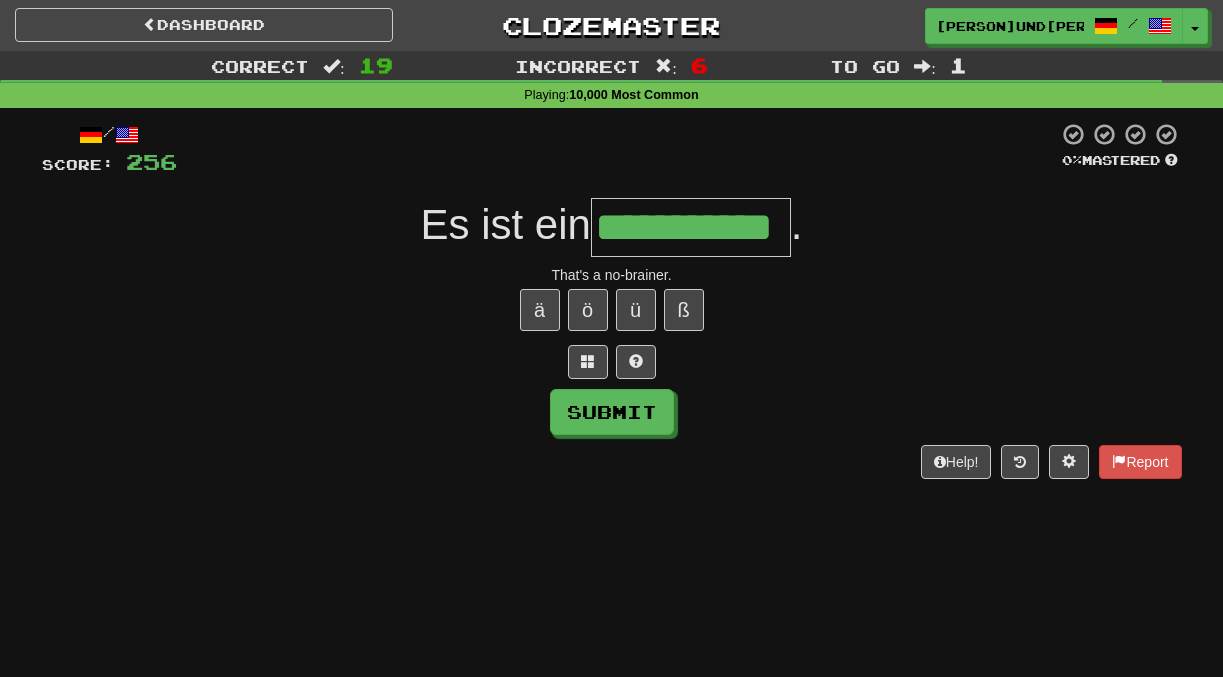 scroll, scrollTop: 0, scrollLeft: 17, axis: horizontal 